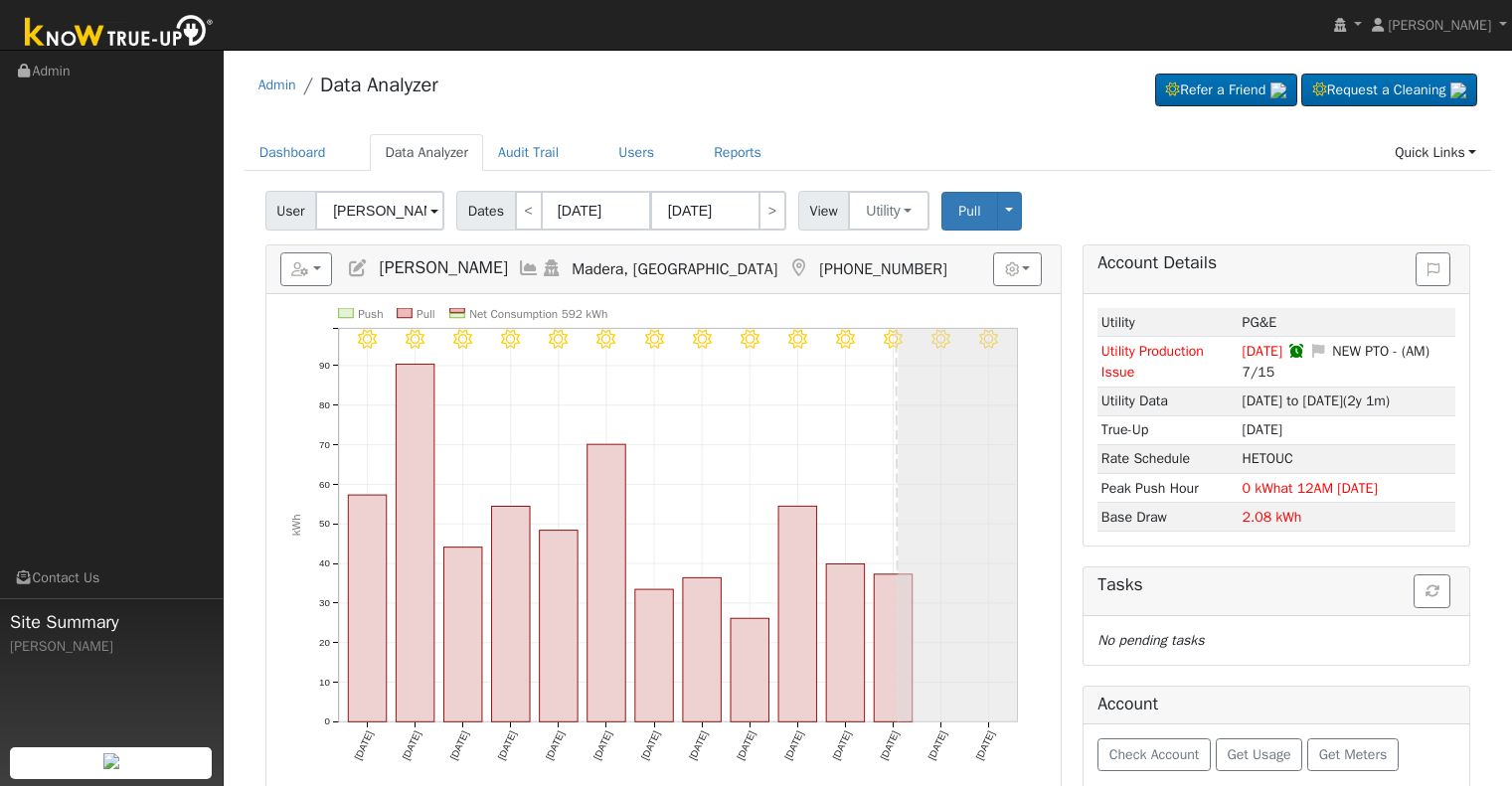 scroll, scrollTop: 0, scrollLeft: 0, axis: both 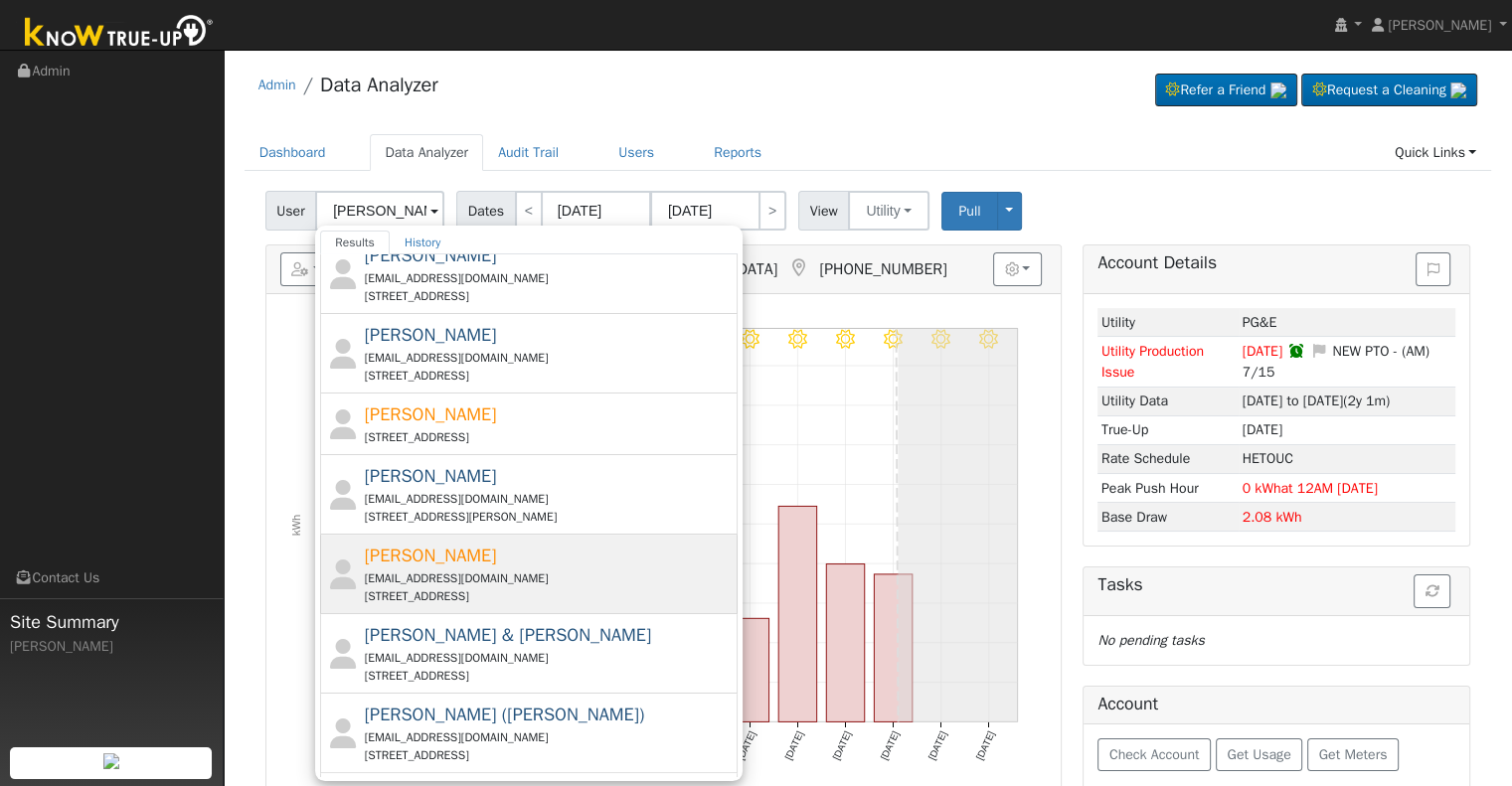 click on "Royce Gibson vimanna13@gmail.com 1427 South Hope Avenue, Reedley, CA 93654" at bounding box center [549, 573] 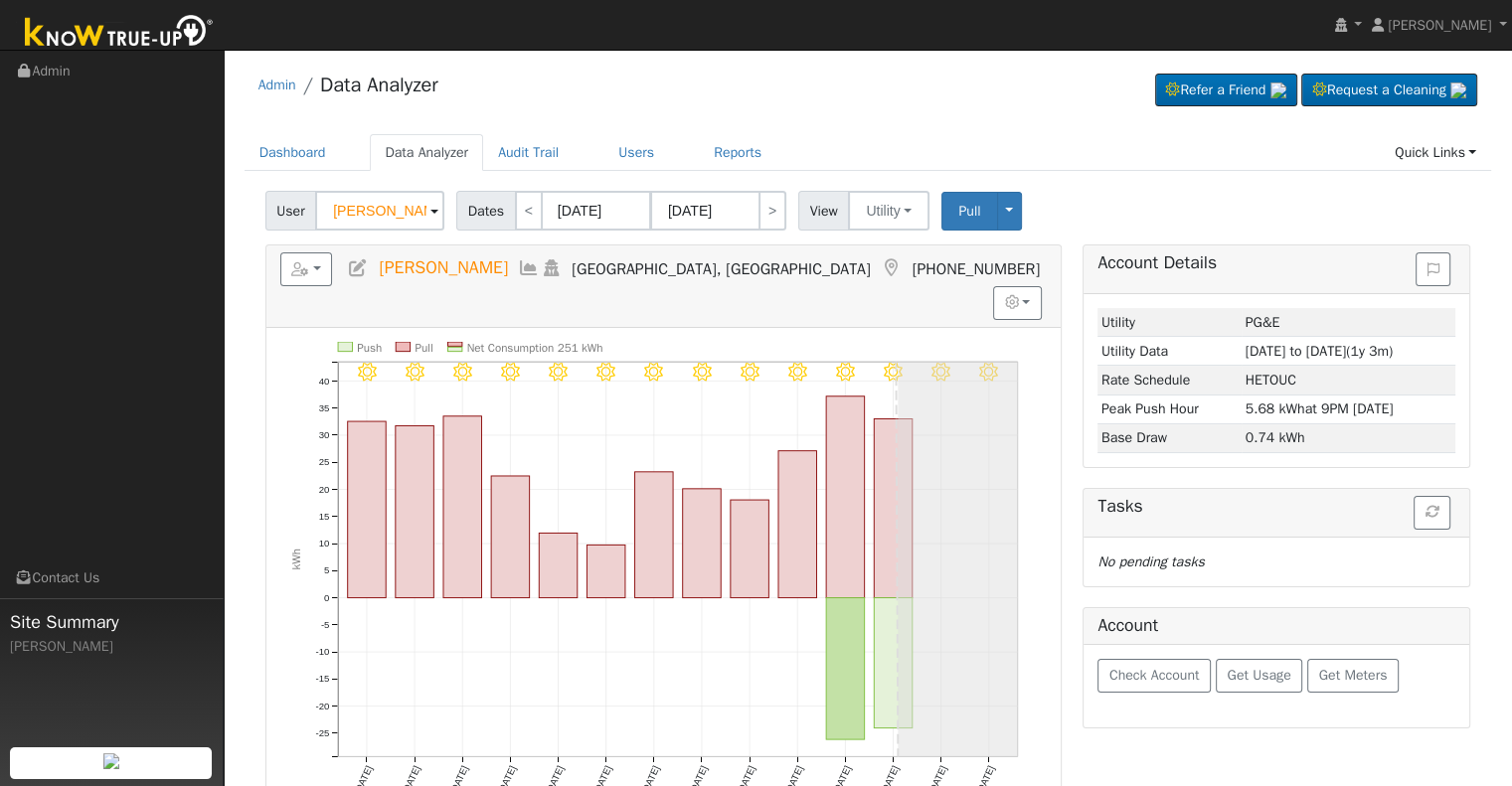 click at bounding box center [358, 268] 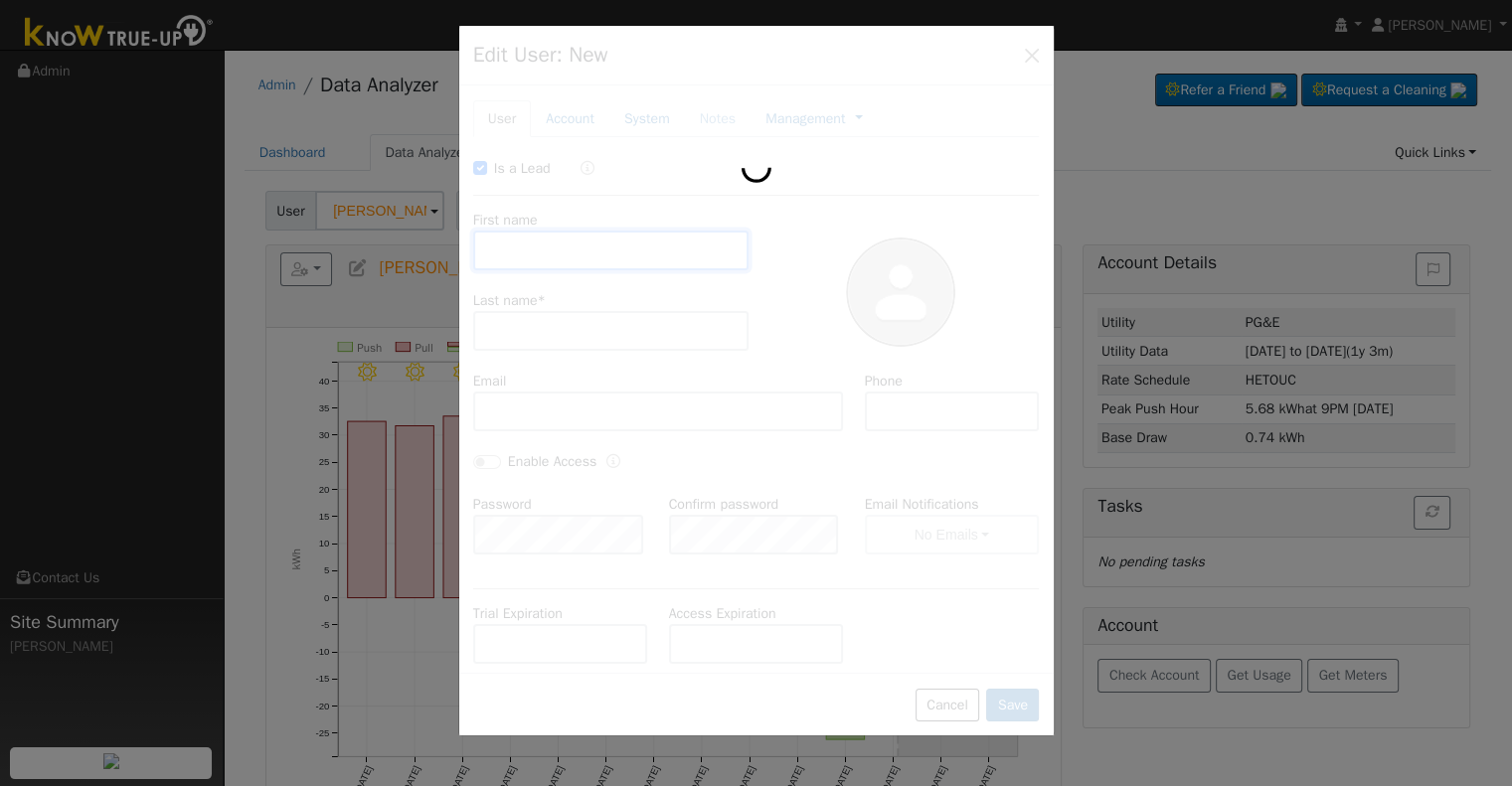 checkbox on "true" 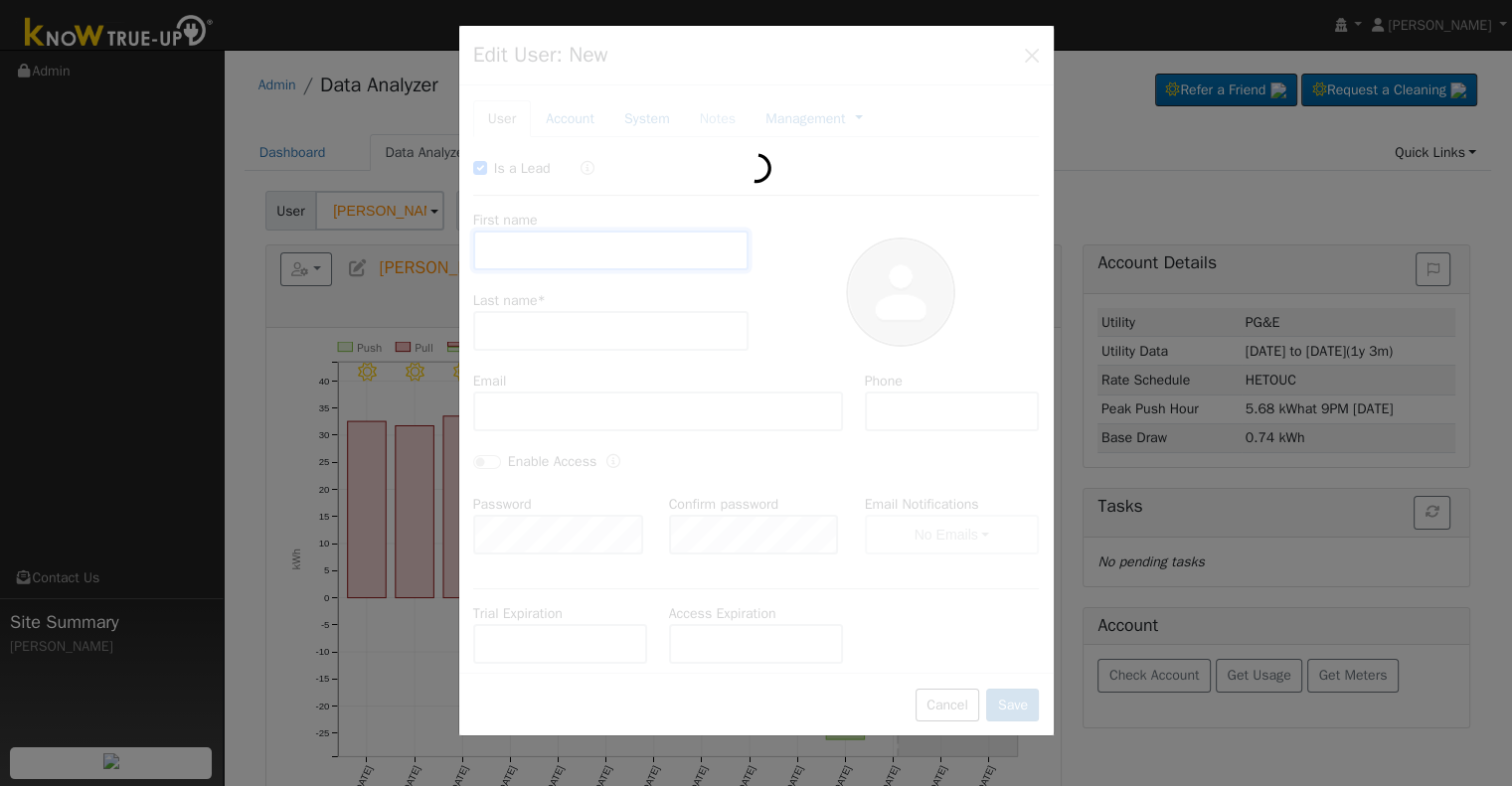 type on "Royce" 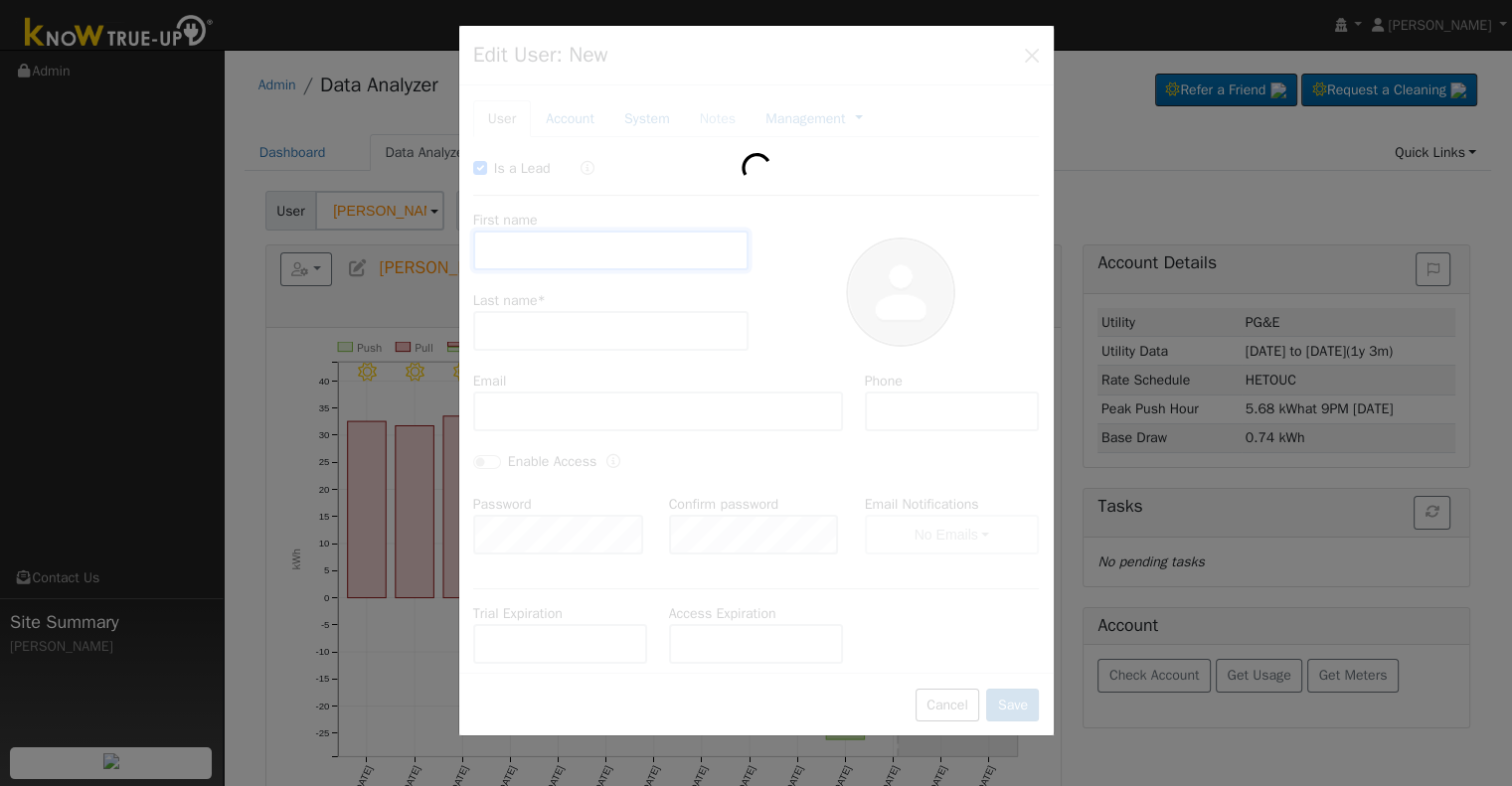 type on "Gibson" 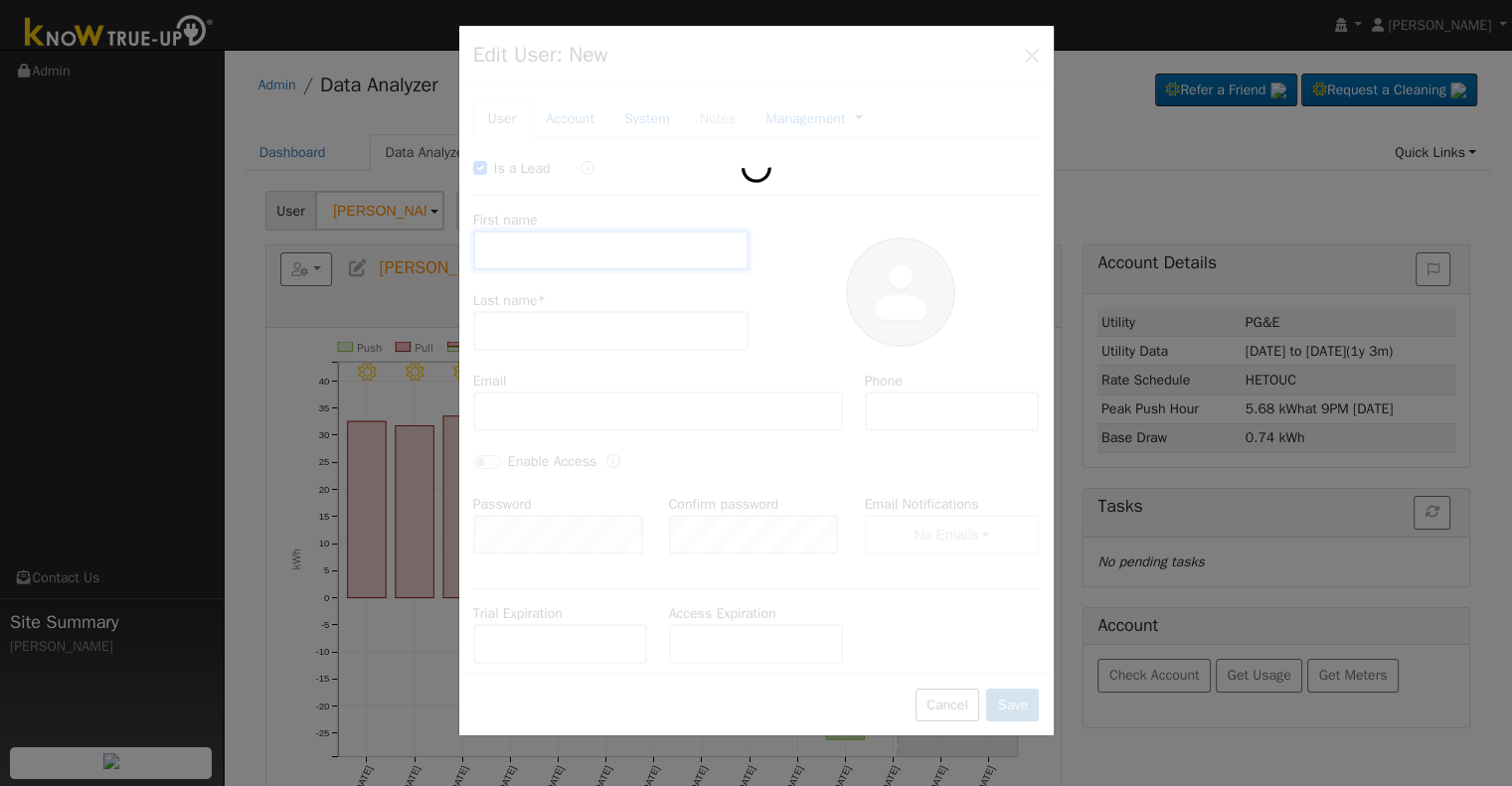 type on "vimanna13@gmail.com" 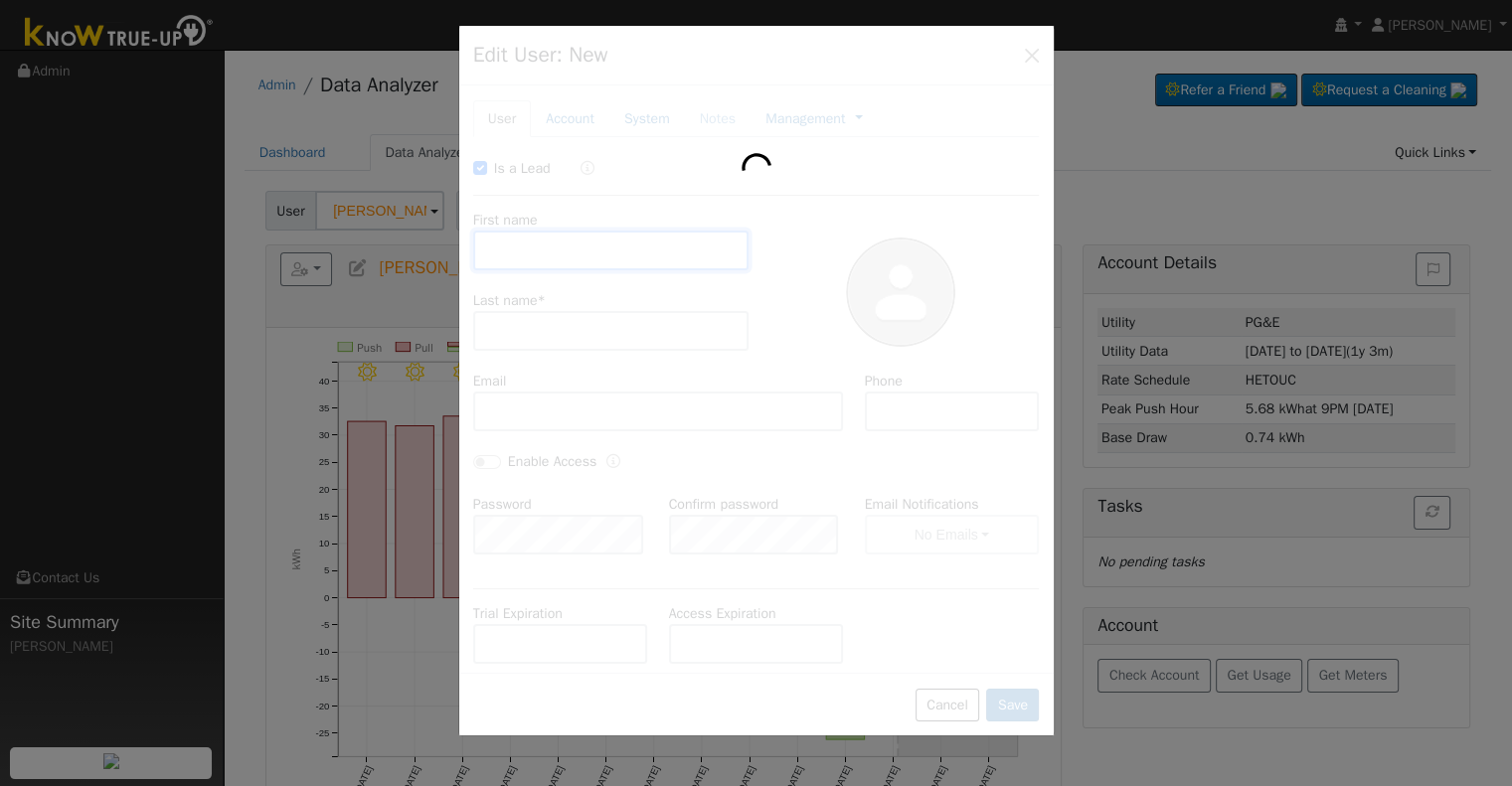 type on "559-393-1832" 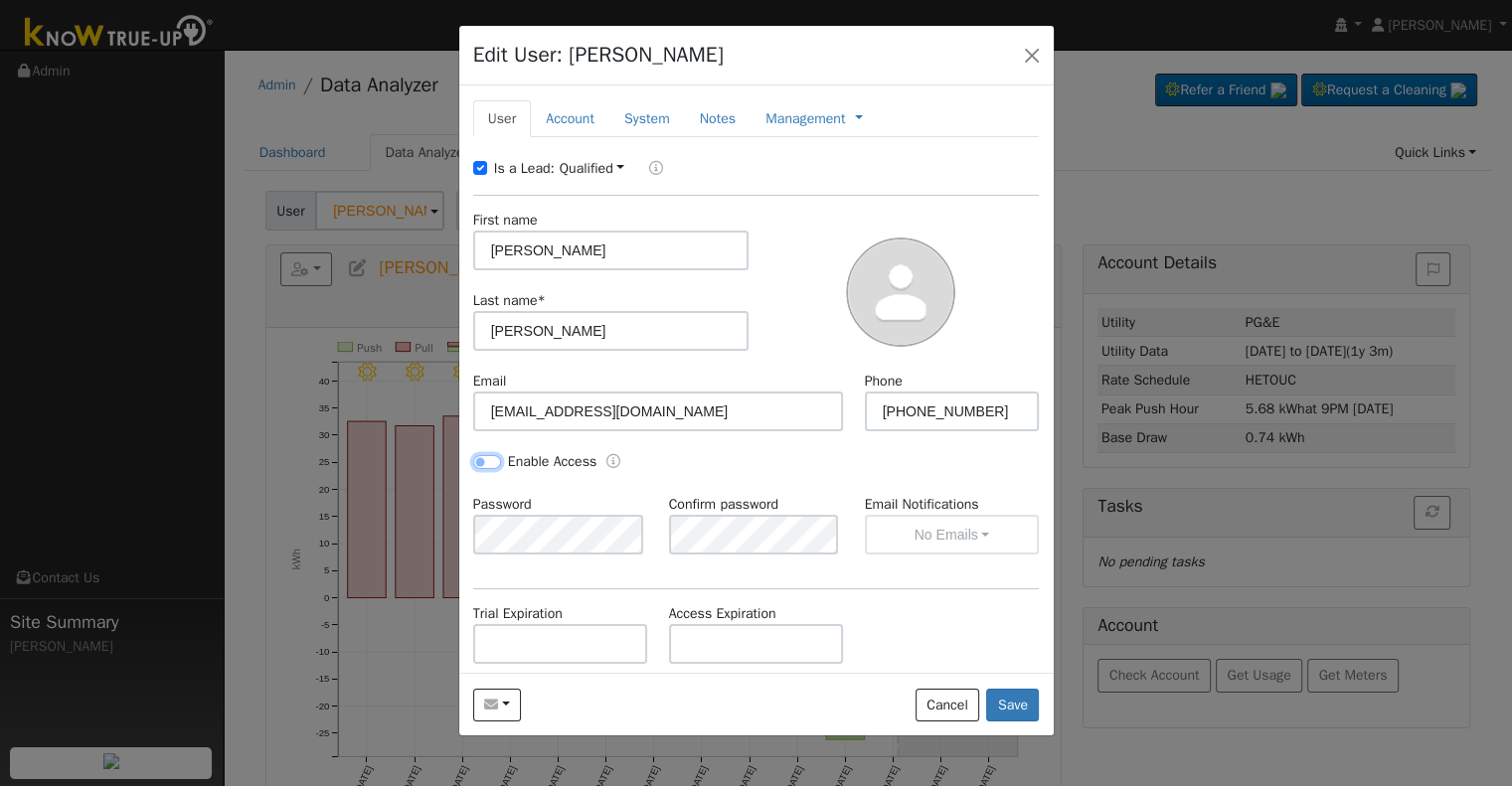 click on "Enable Access" at bounding box center (487, 462) 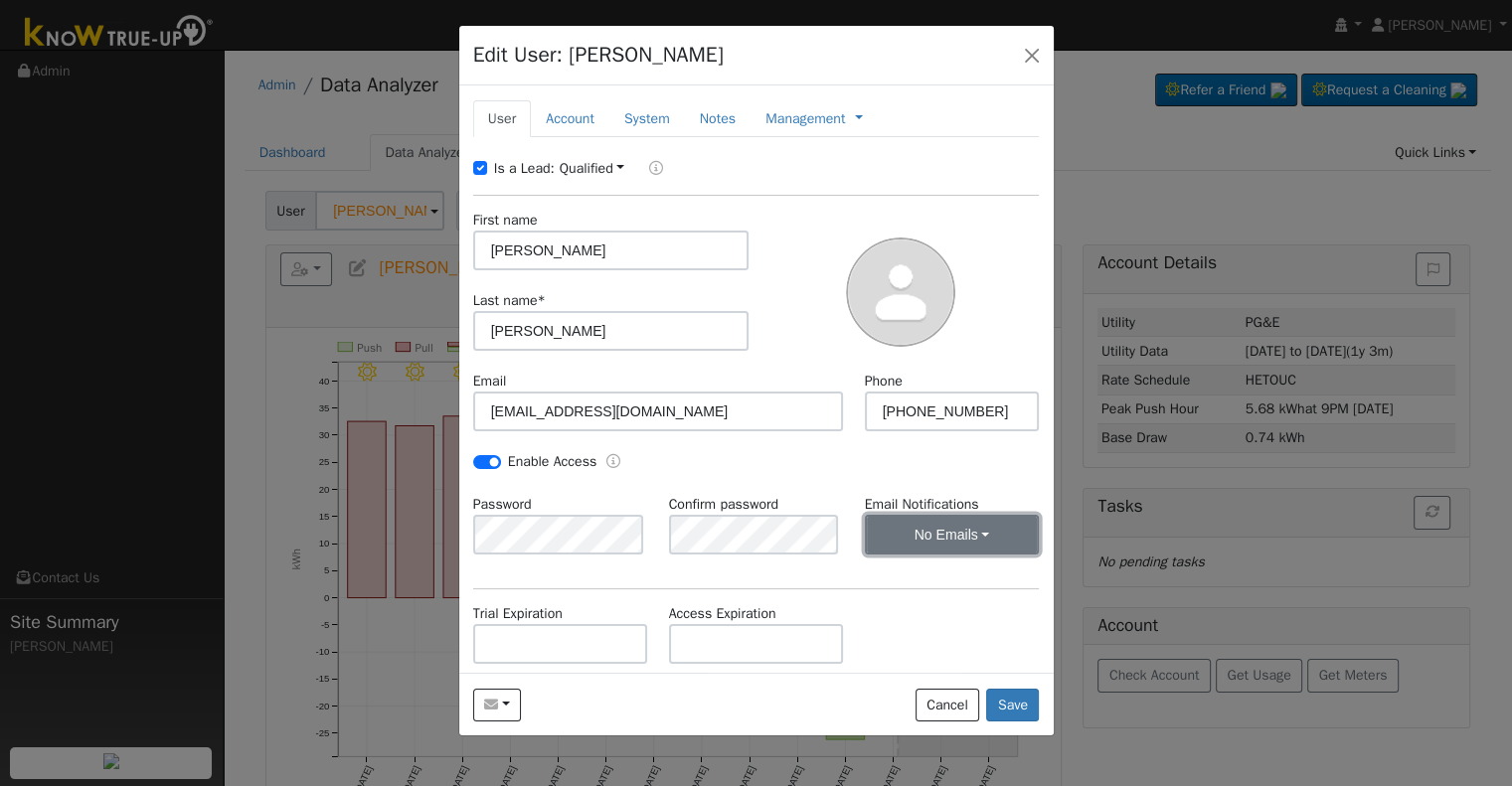 click on "No Emails" at bounding box center [952, 535] 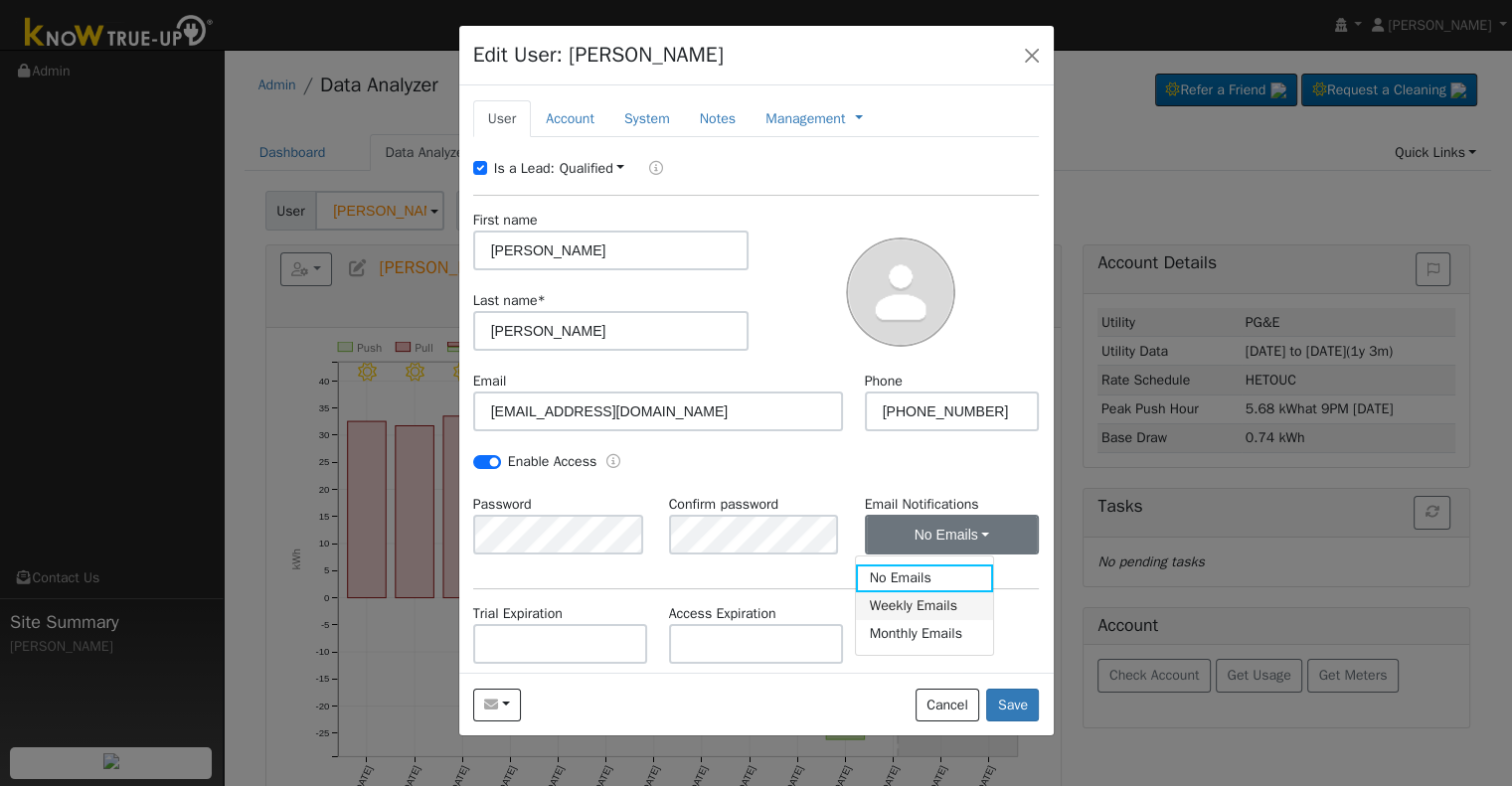 click on "Weekly Emails" at bounding box center (924, 606) 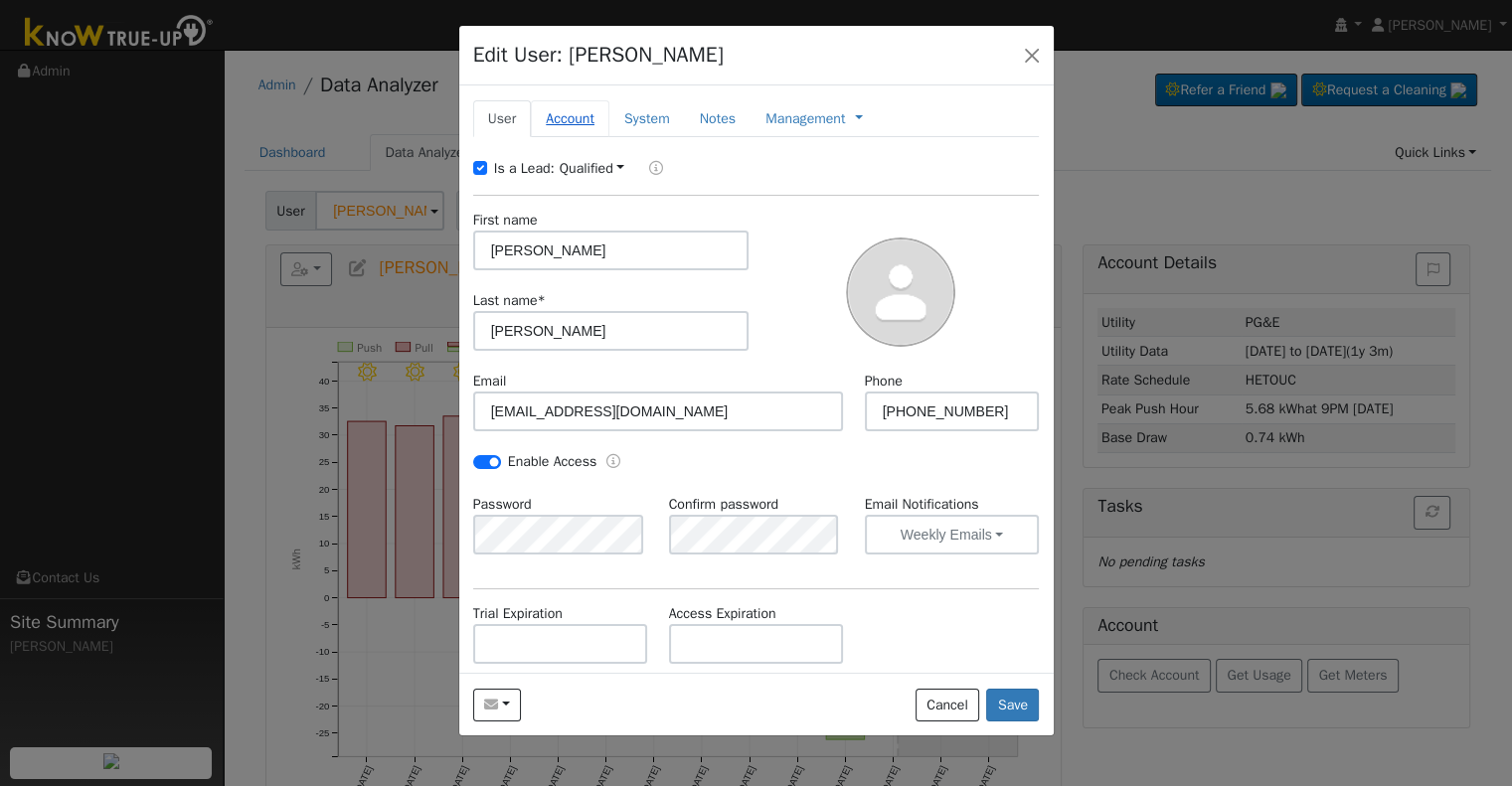 click on "Account" at bounding box center (570, 118) 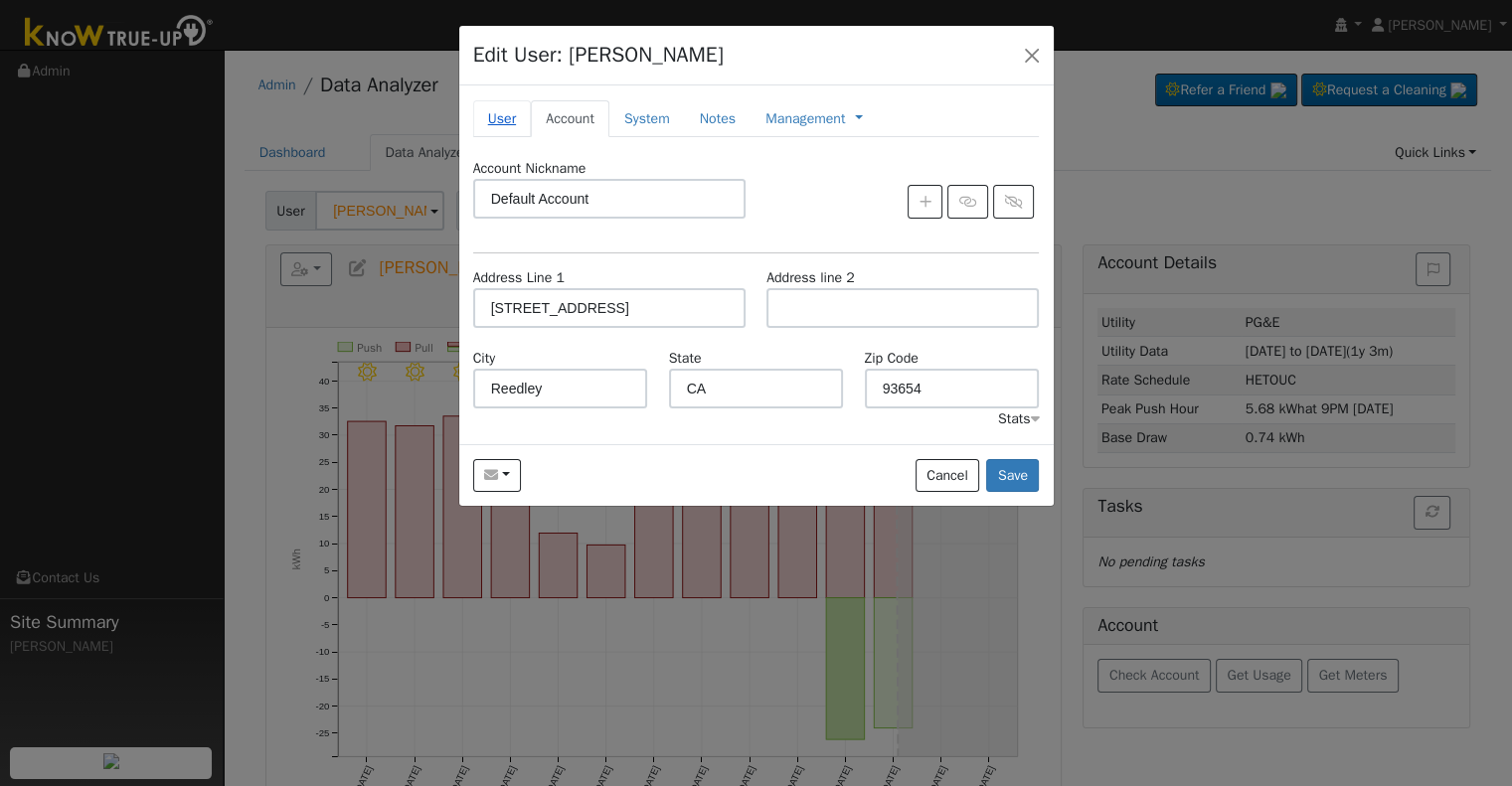 click on "User" at bounding box center (502, 118) 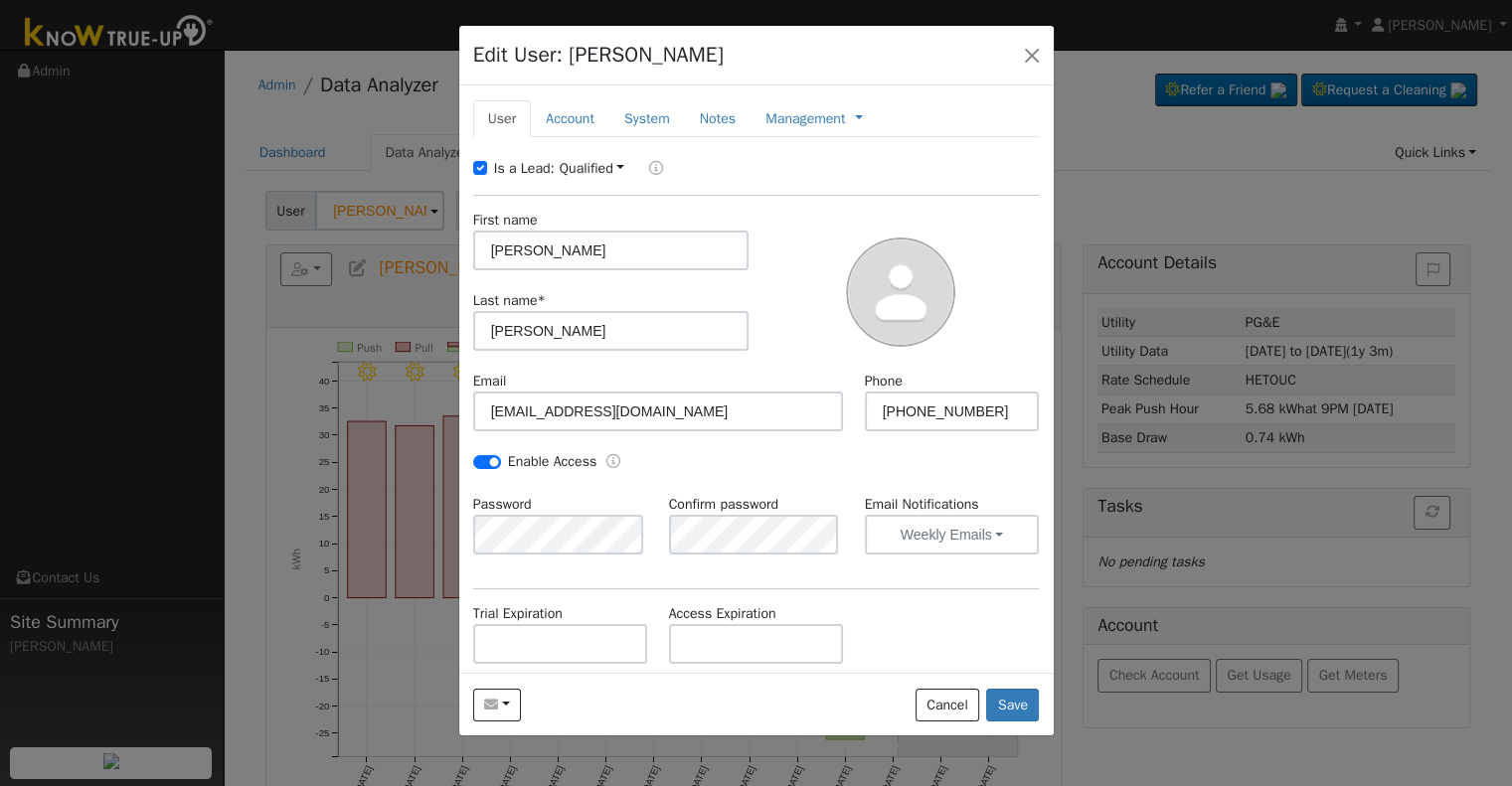 click on "Is a Lead:" at bounding box center [524, 168] 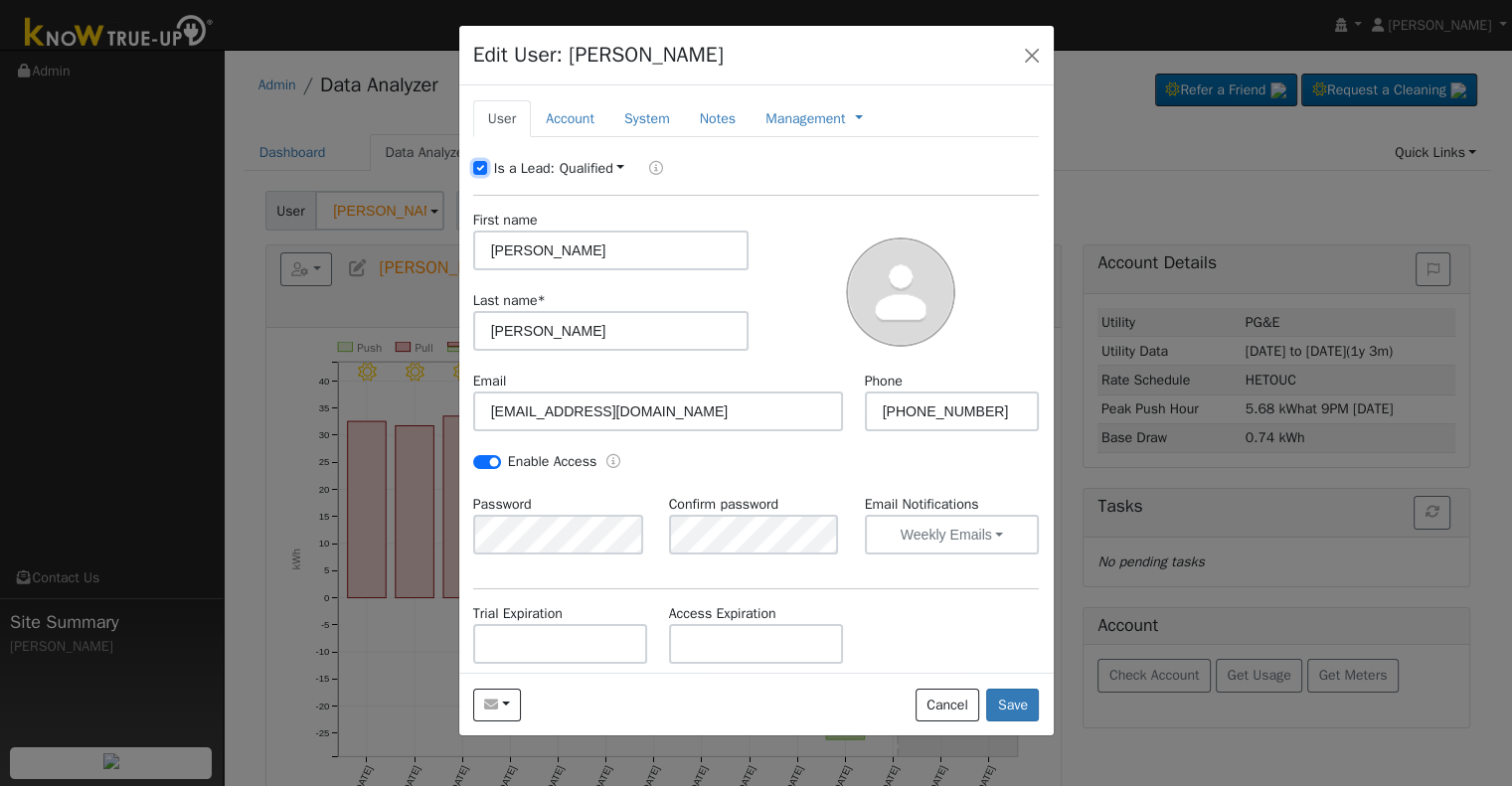 click on "Is a Lead:" at bounding box center [480, 168] 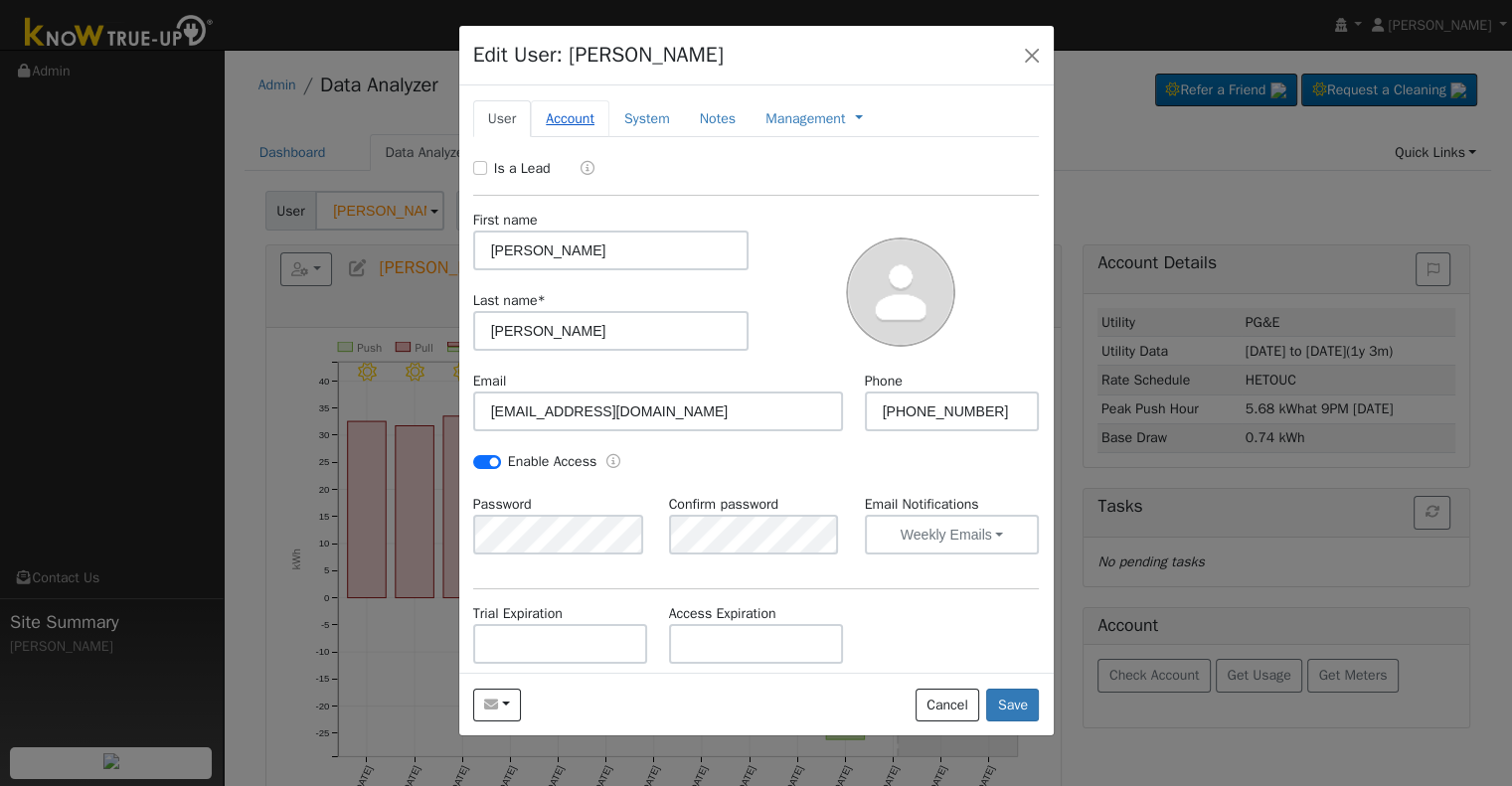 click on "Account" at bounding box center [570, 118] 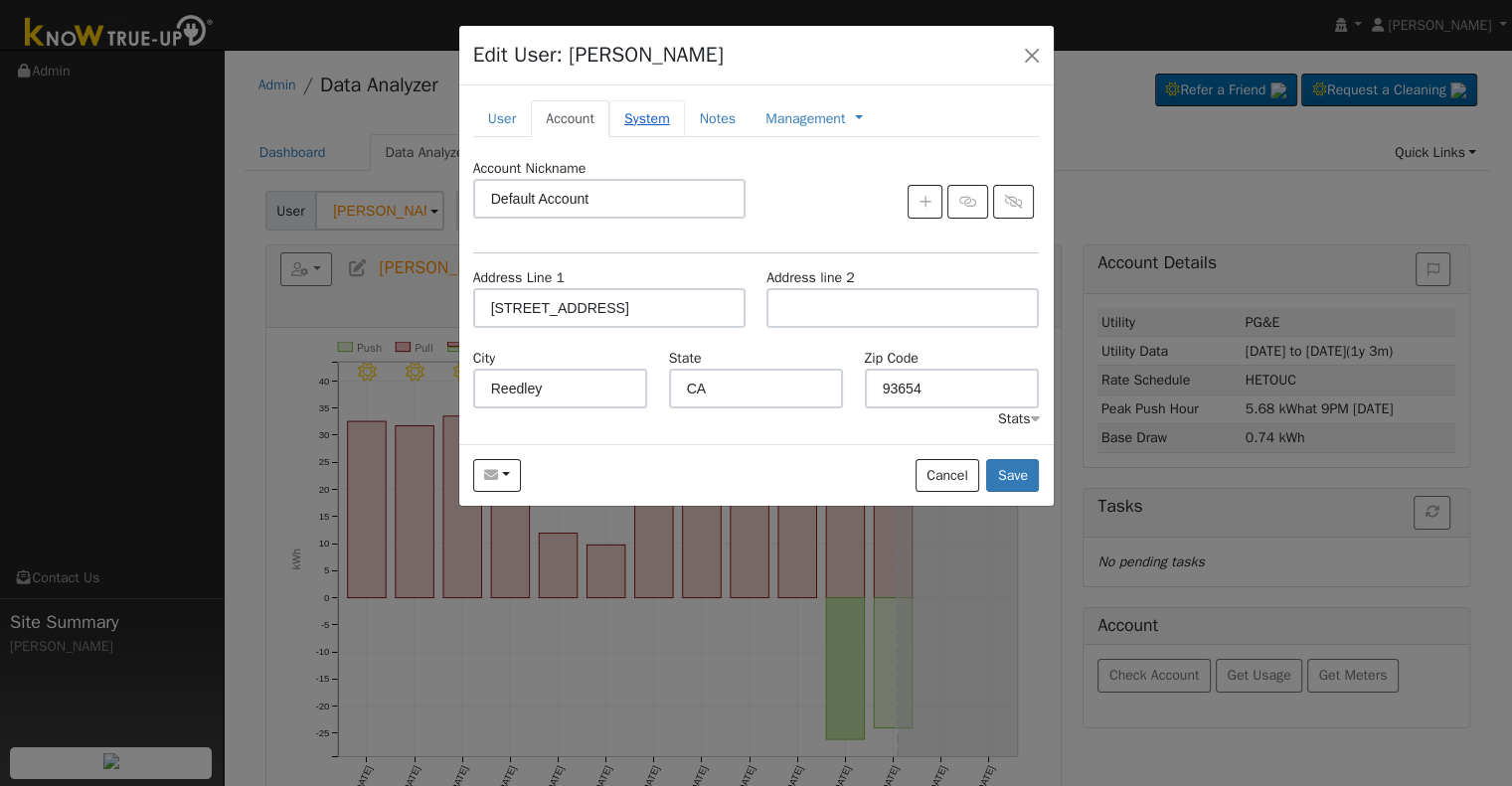 click on "System" at bounding box center [647, 118] 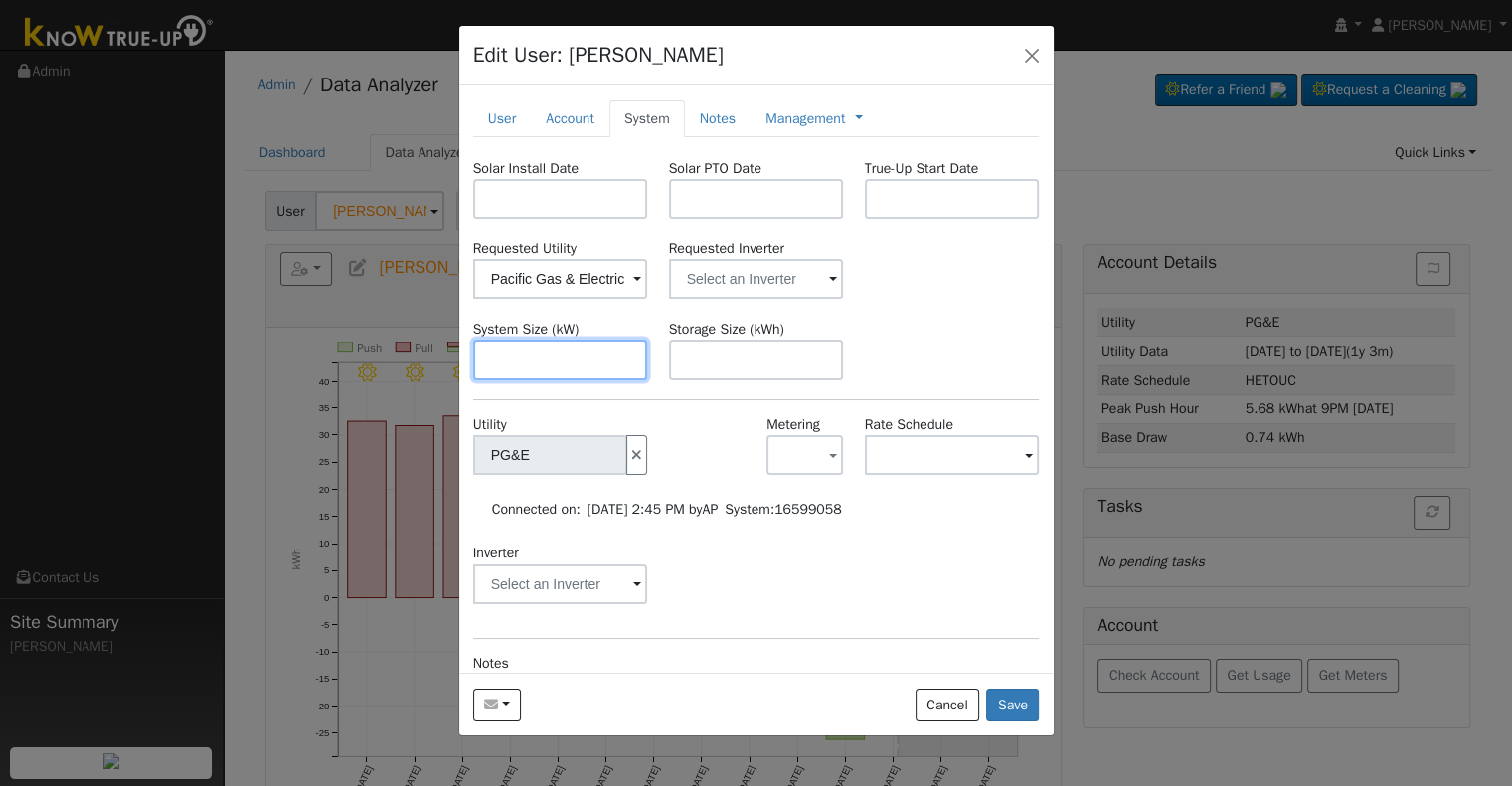 click at bounding box center [561, 360] 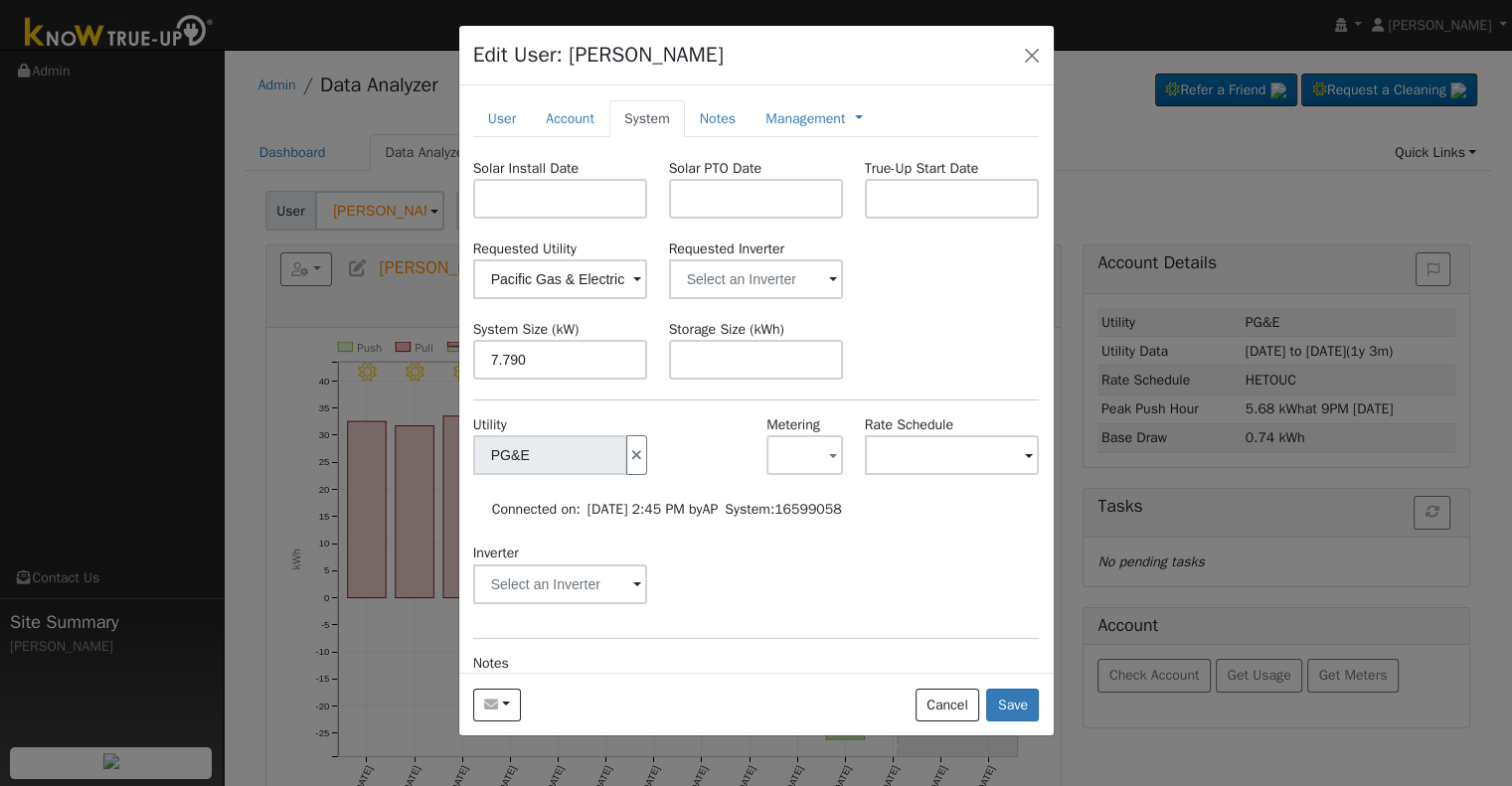 type on "7.8" 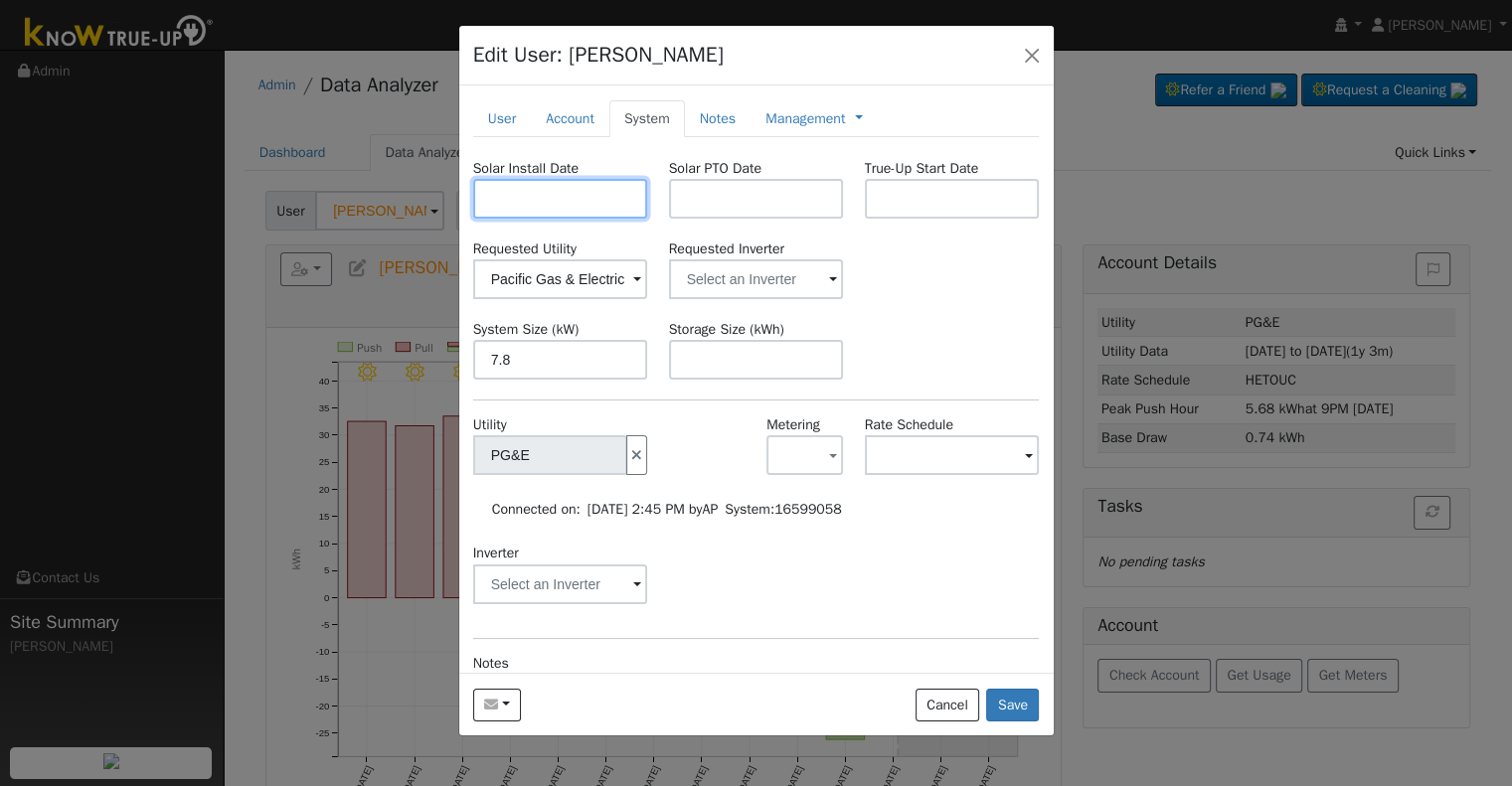 click at bounding box center [561, 199] 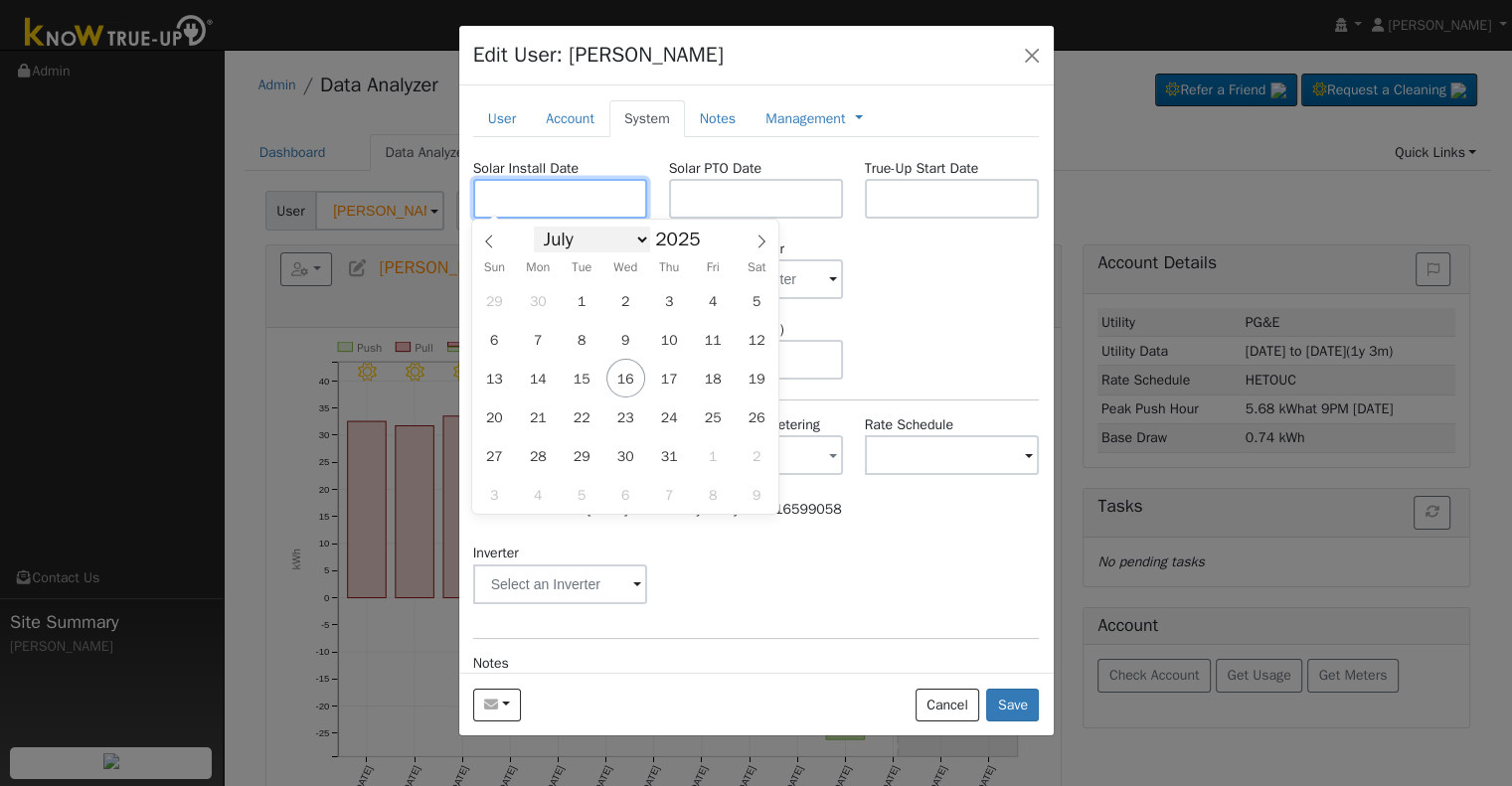 paste on "6/21/2025" 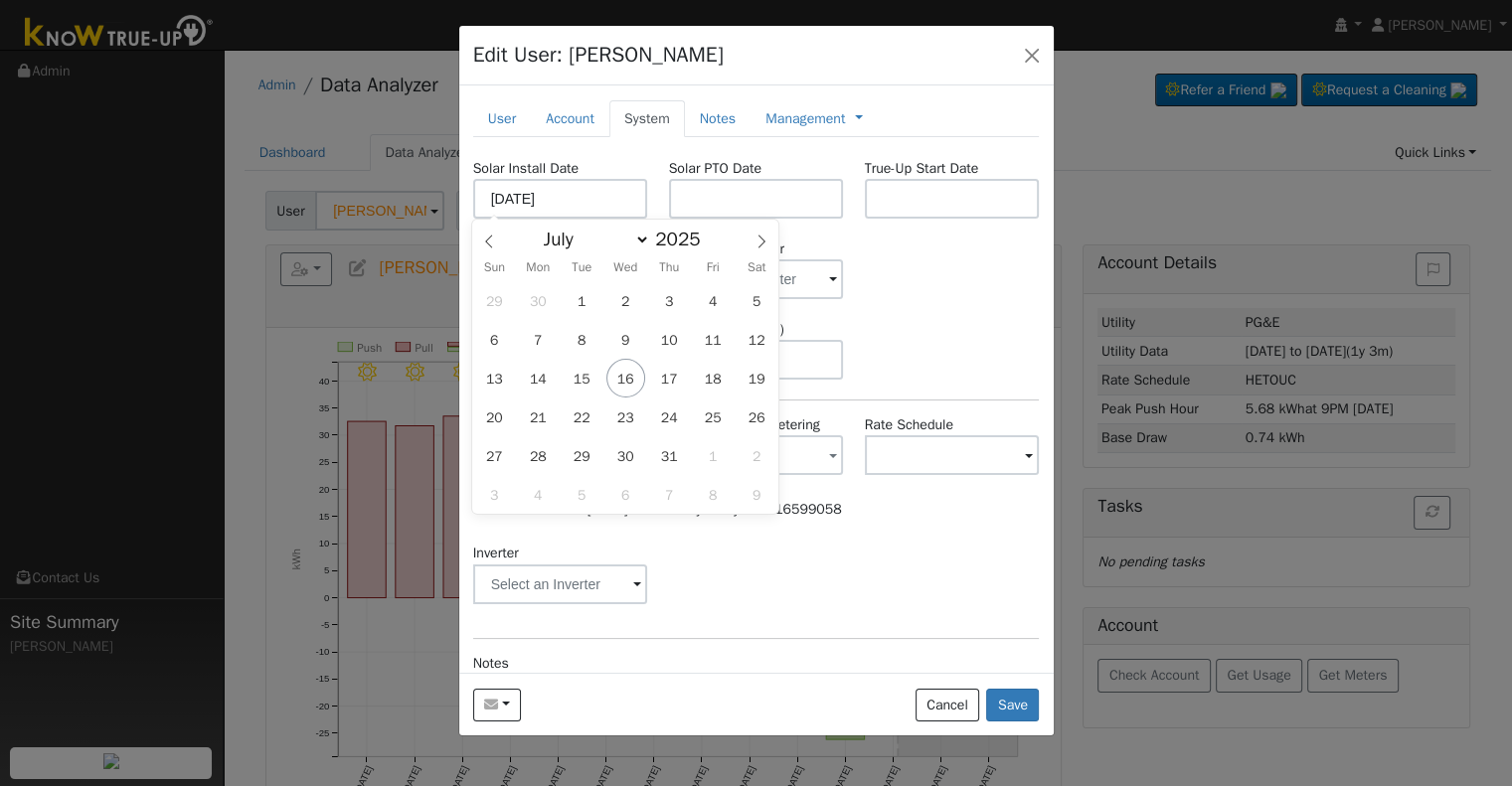 type on "06/21/2025" 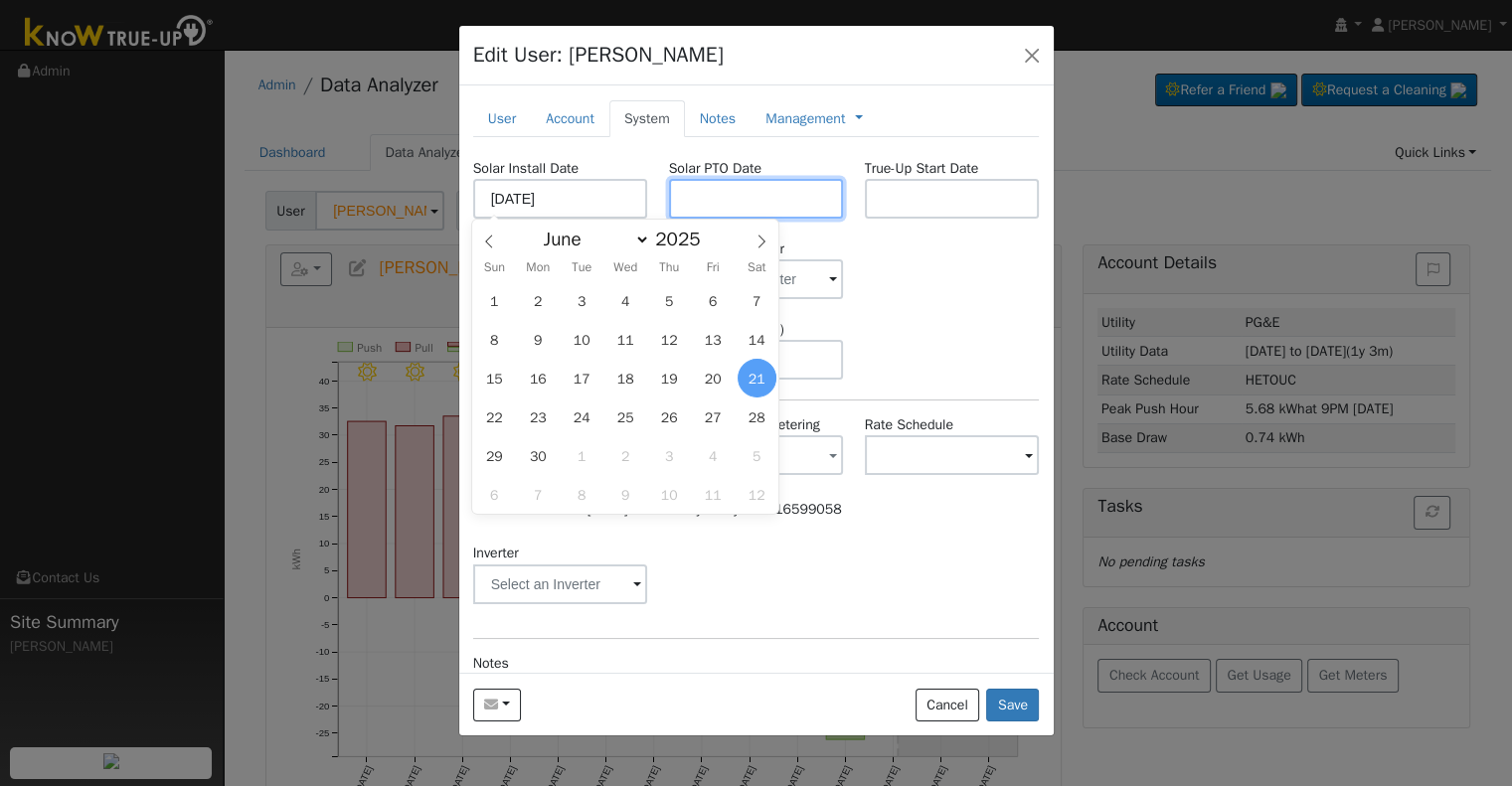 click at bounding box center (756, 199) 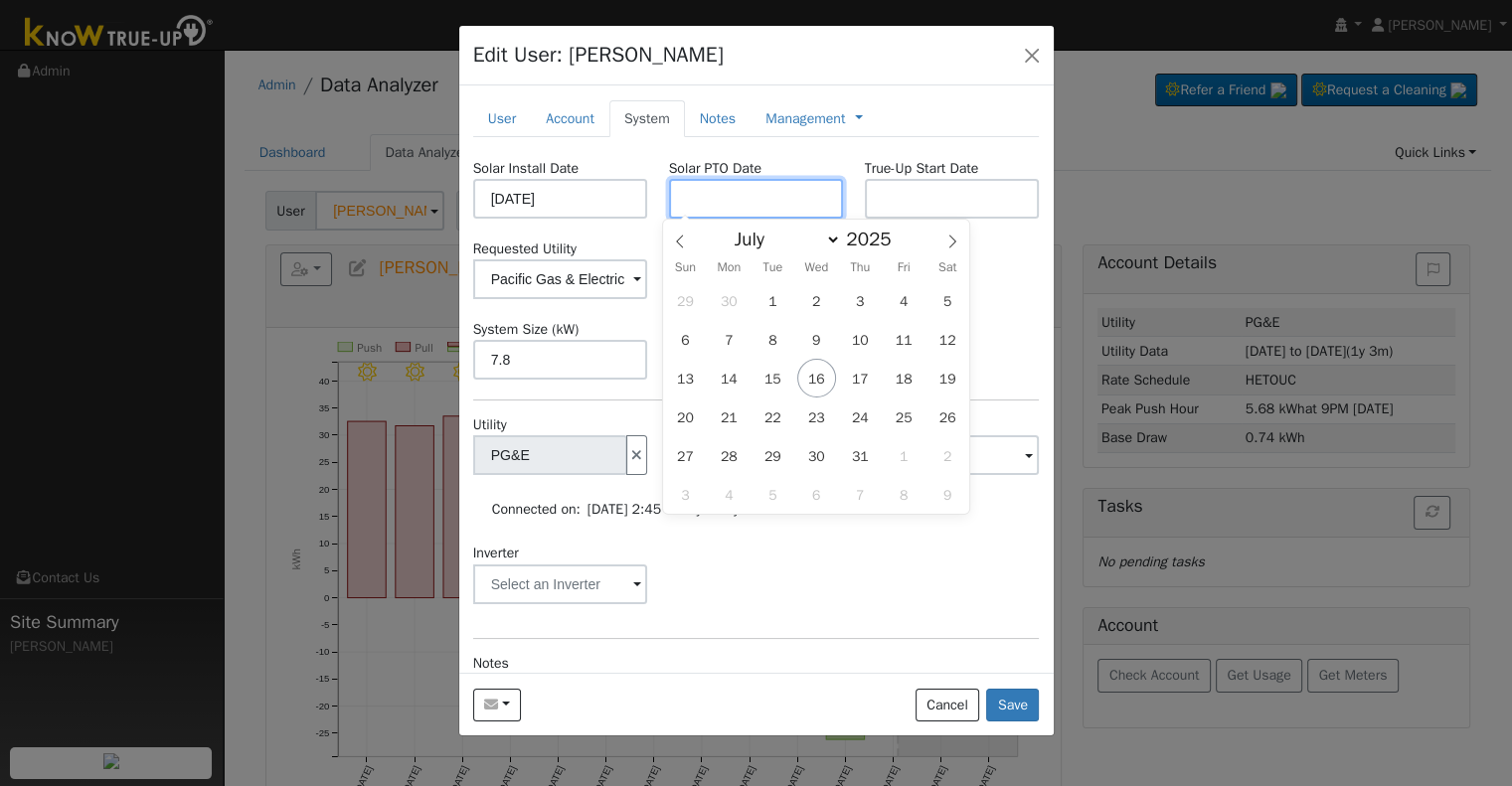 paste on "7/15/2025" 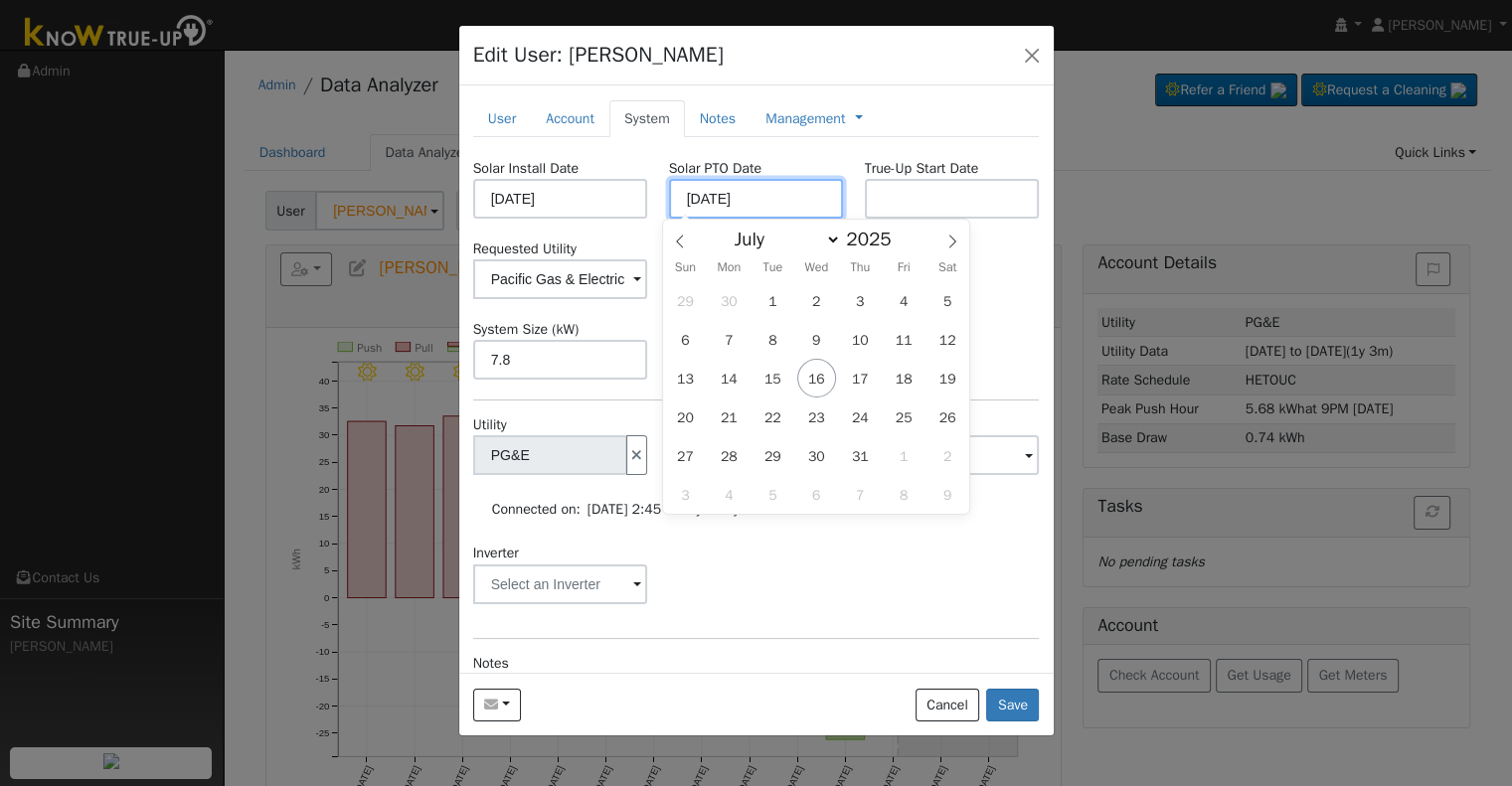 type on "[DATE]" 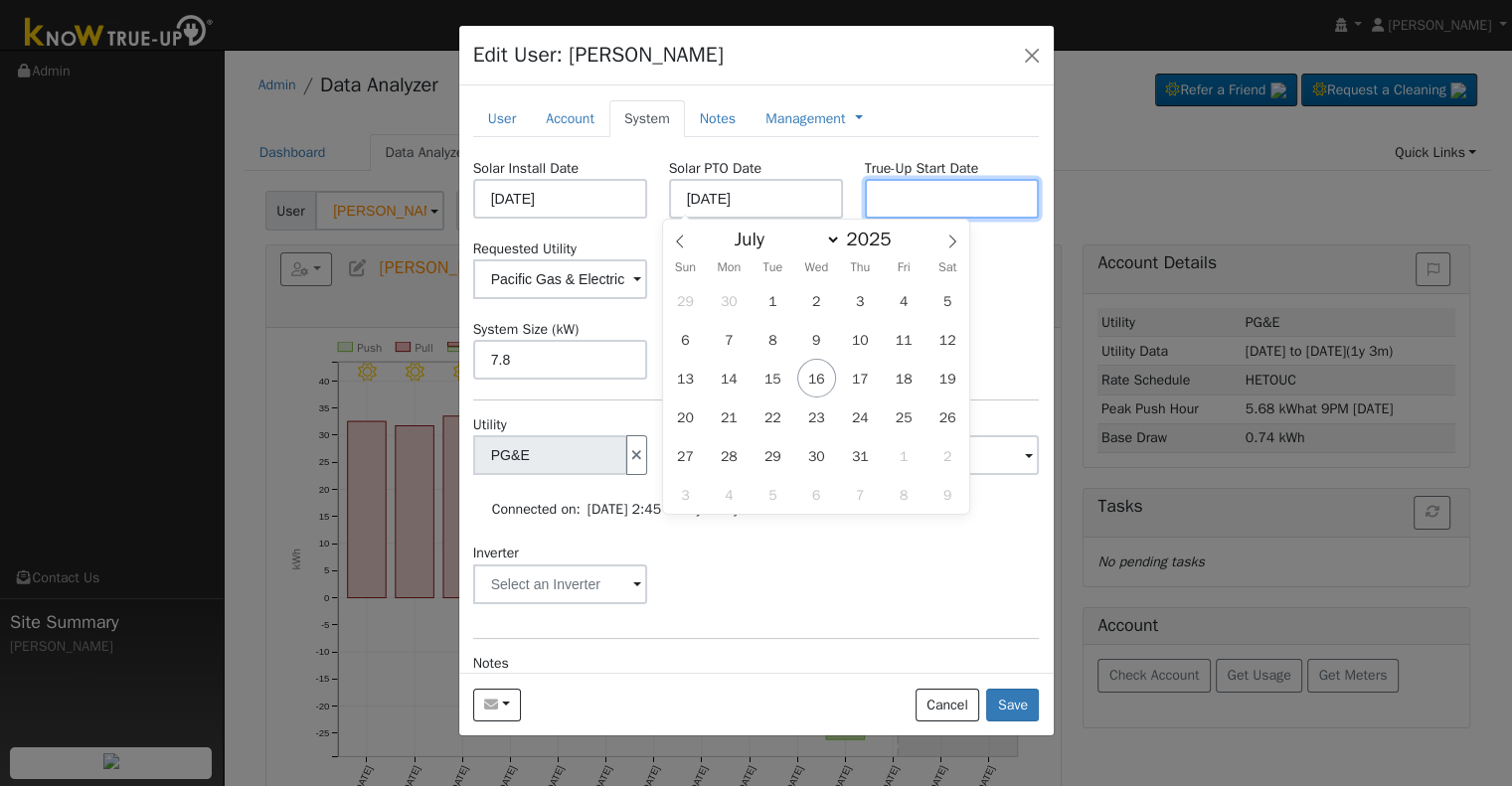 click at bounding box center [952, 199] 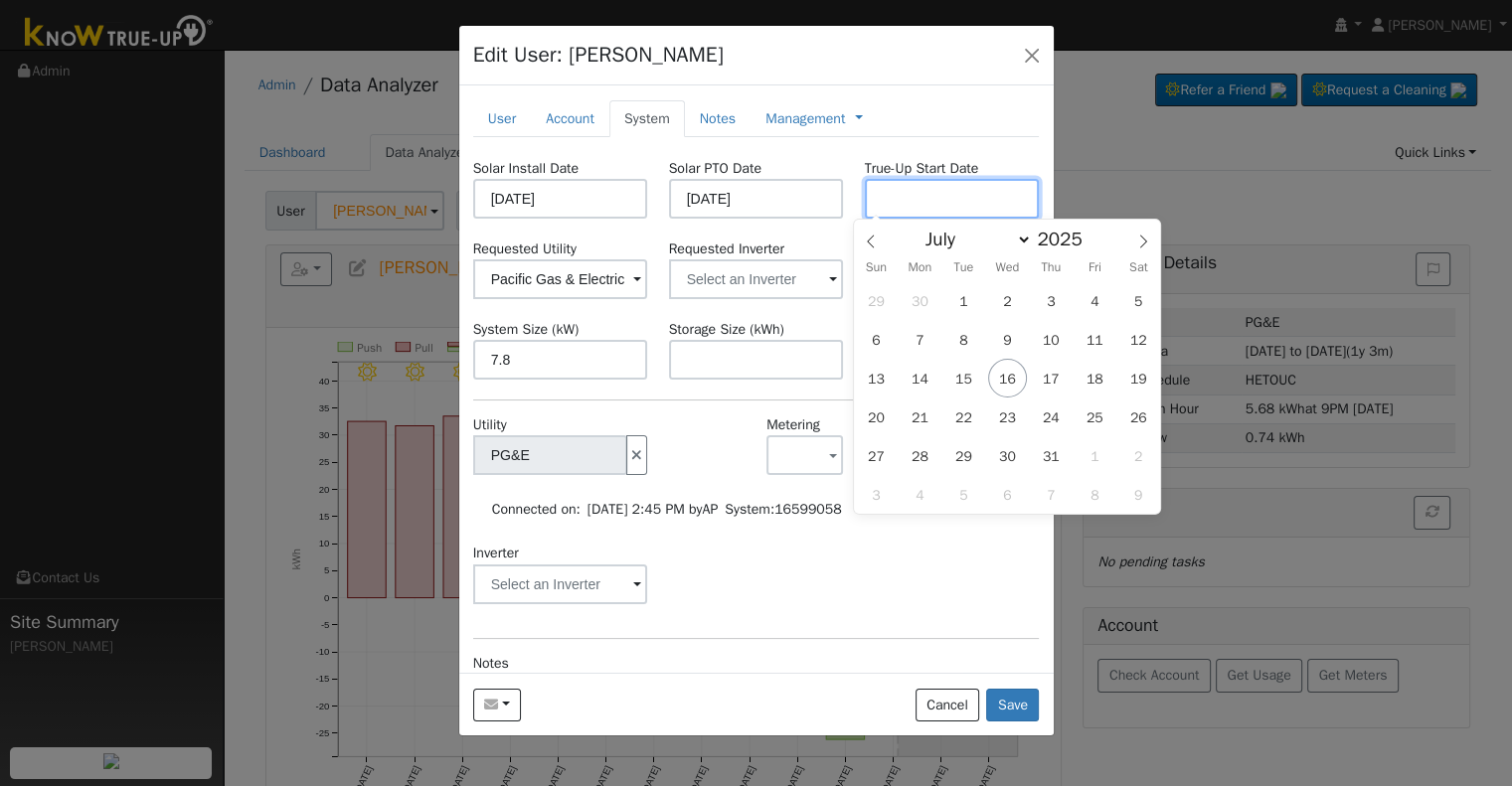 paste on "7/15/2025" 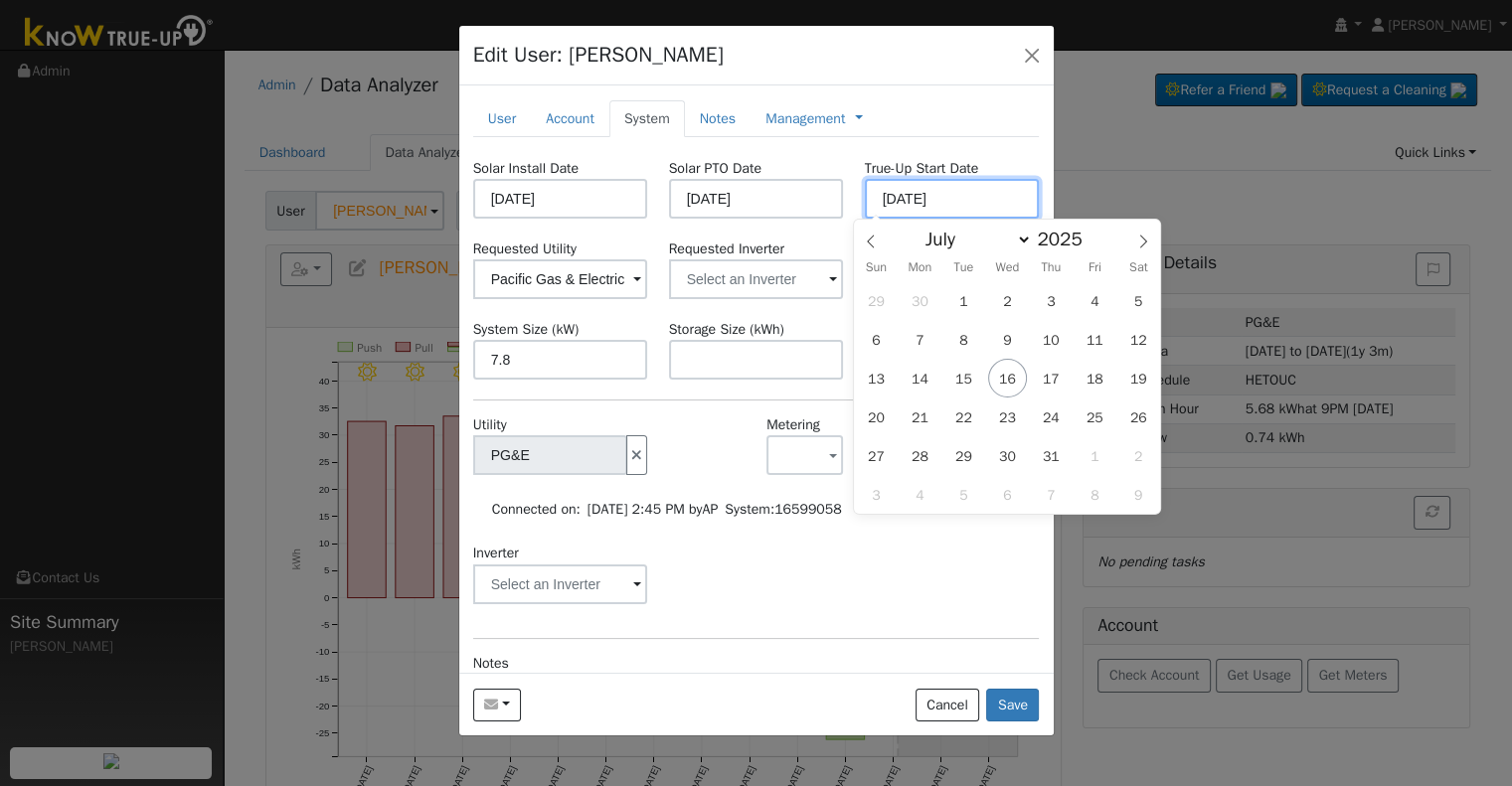 type on "[DATE]" 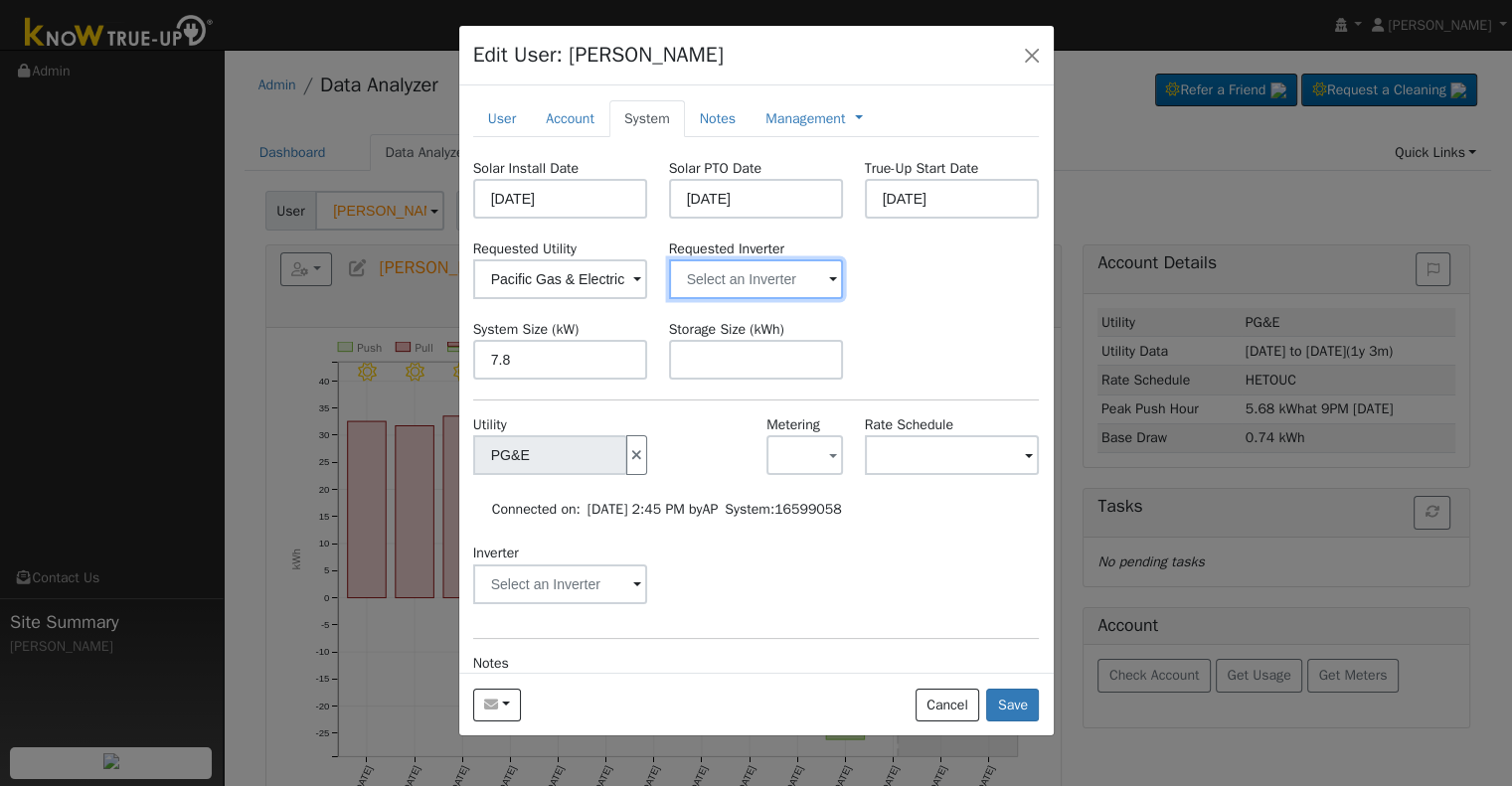 click at bounding box center (561, 279) 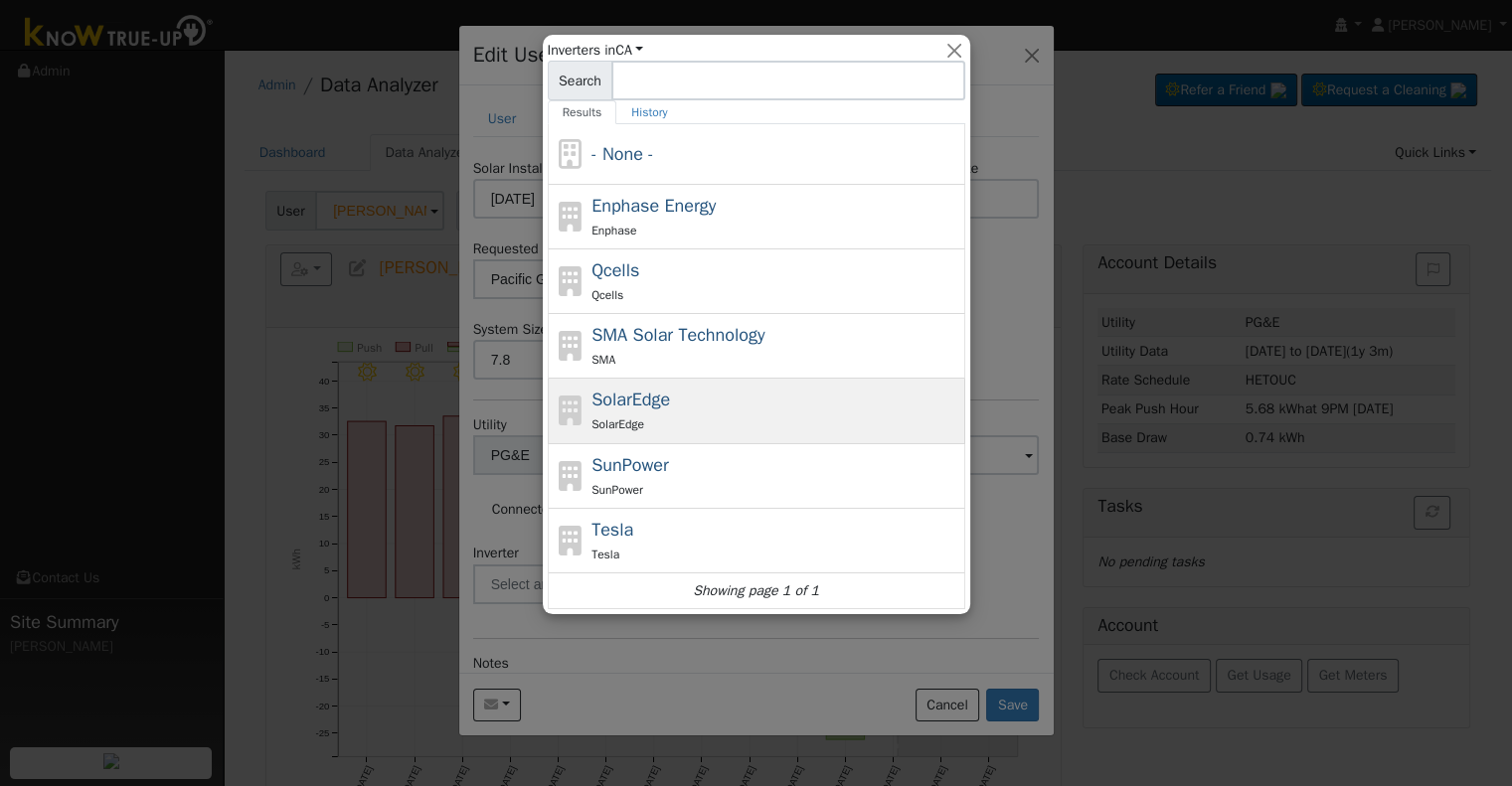 click on "SolarEdge SolarEdge" at bounding box center (775, 410) 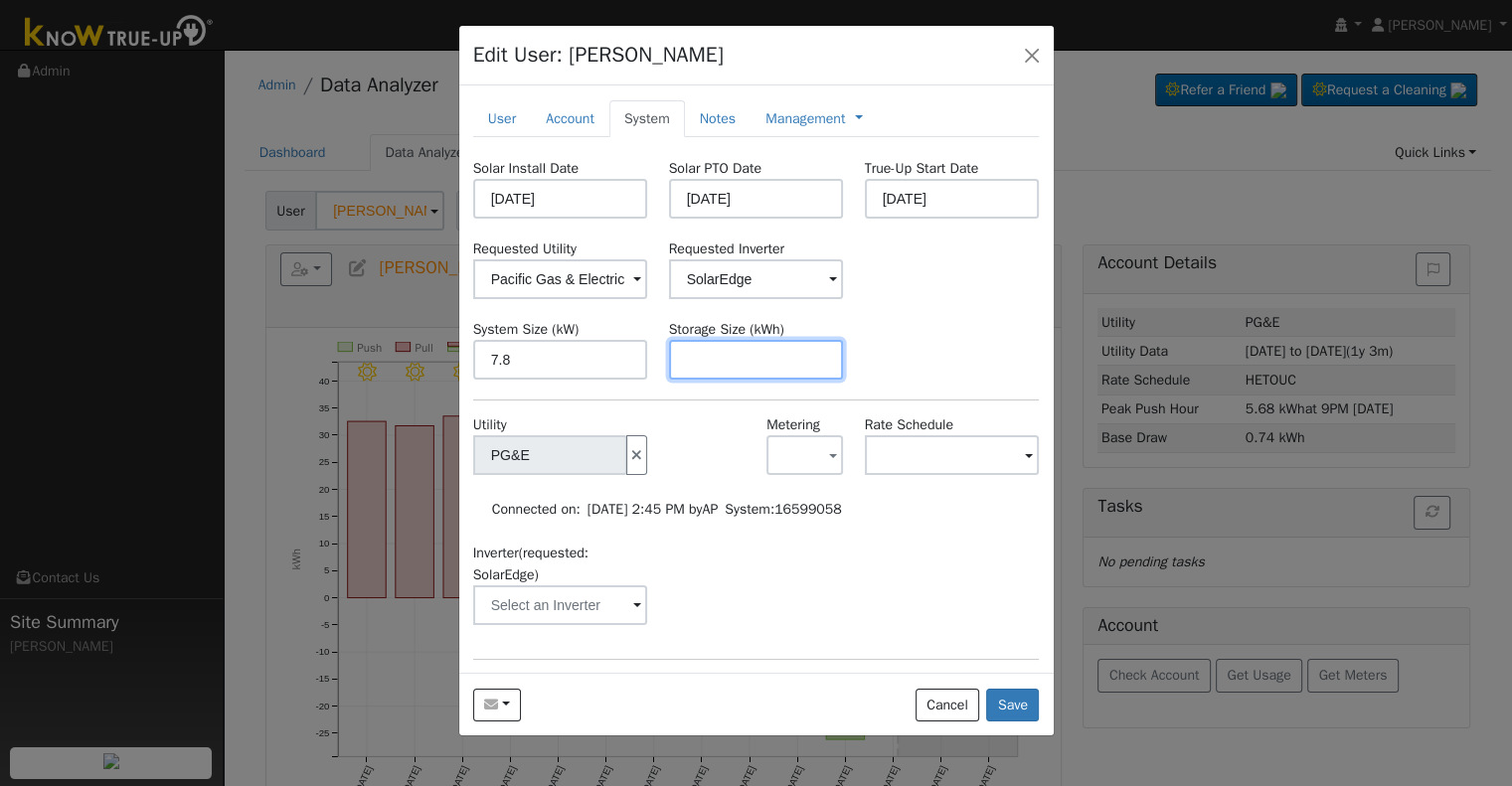 click at bounding box center [756, 360] 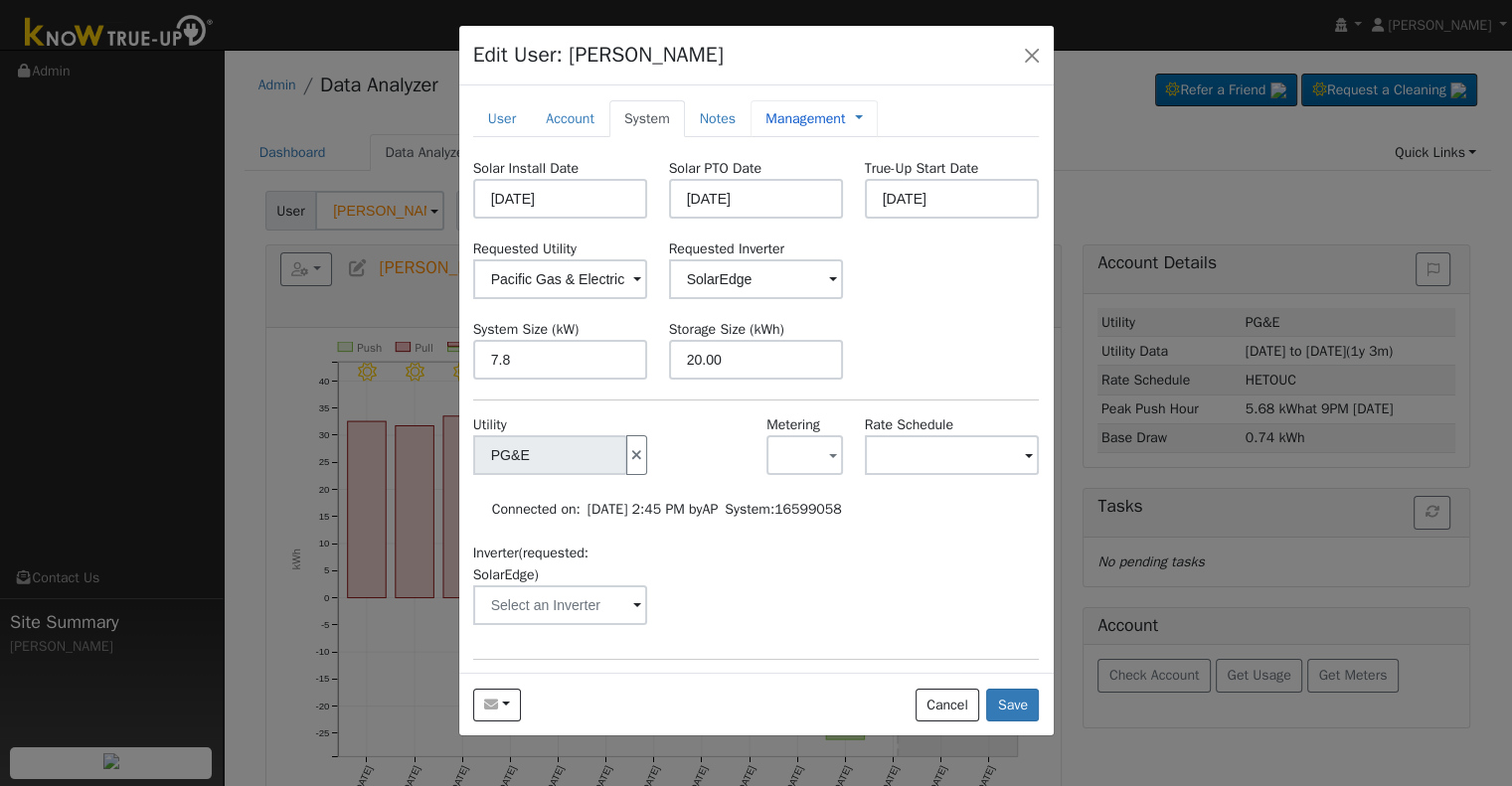 type on "20" 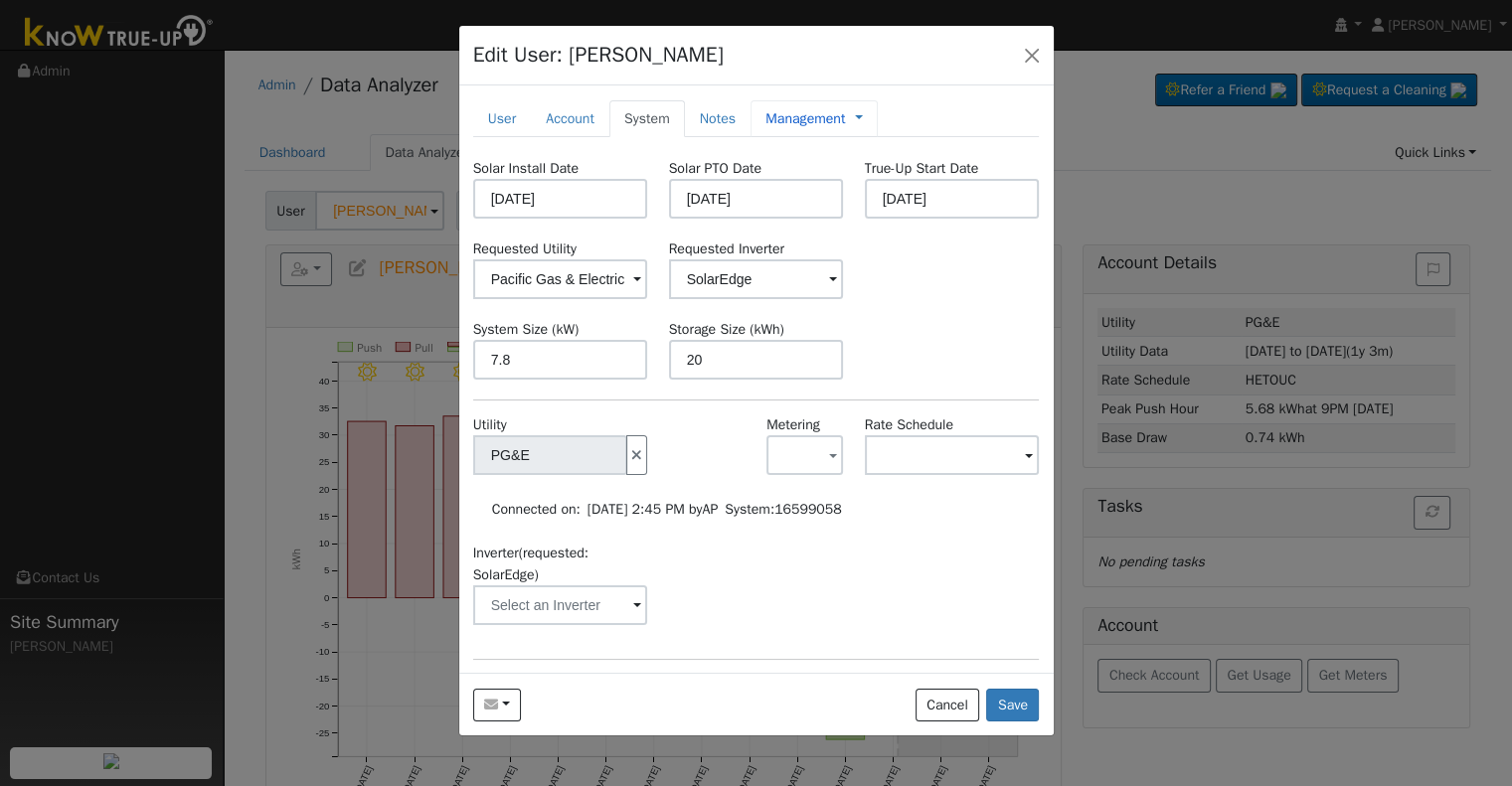 click on "Management Billing Timeline" at bounding box center [854, 118] 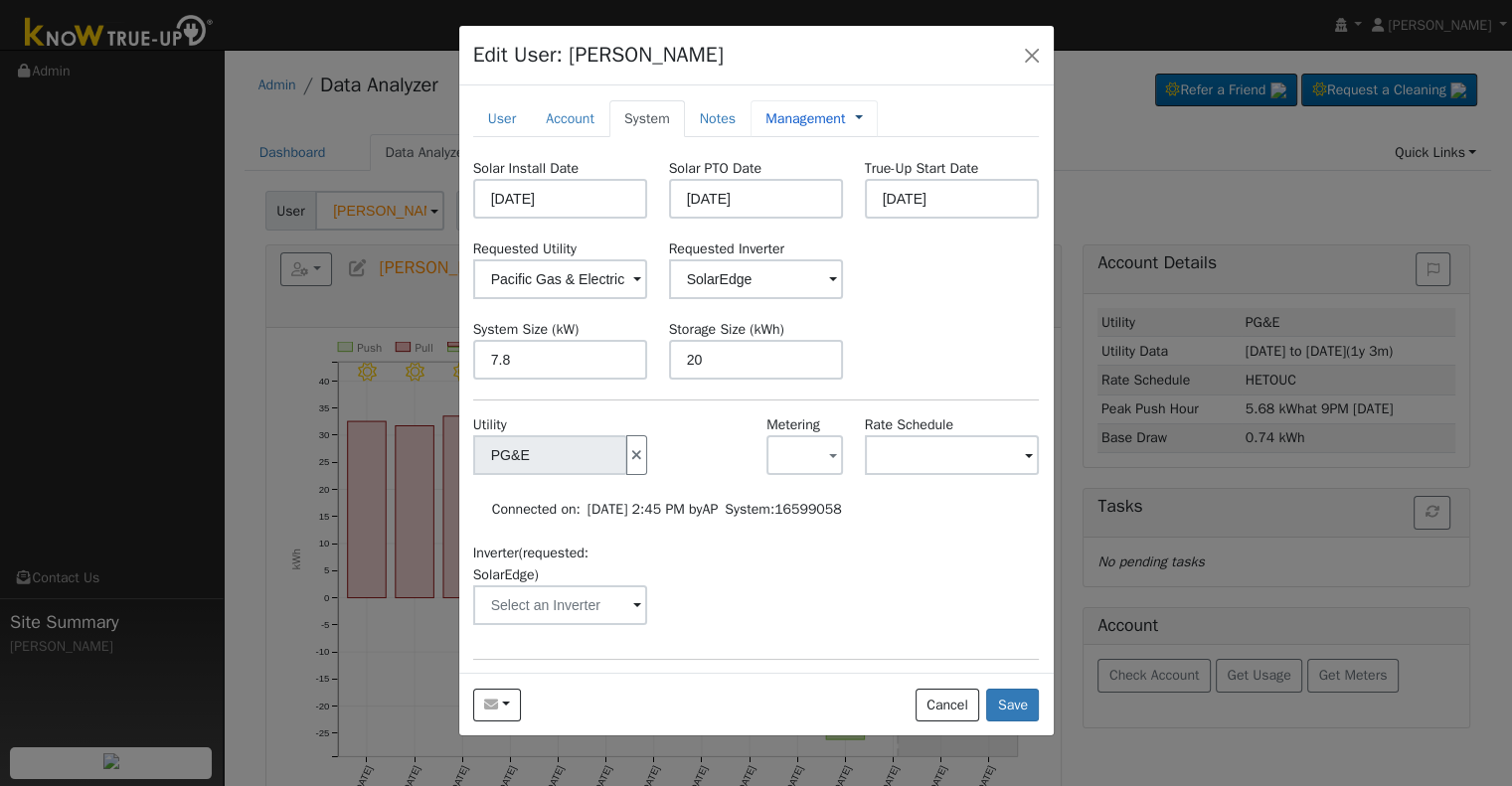 click at bounding box center [859, 118] 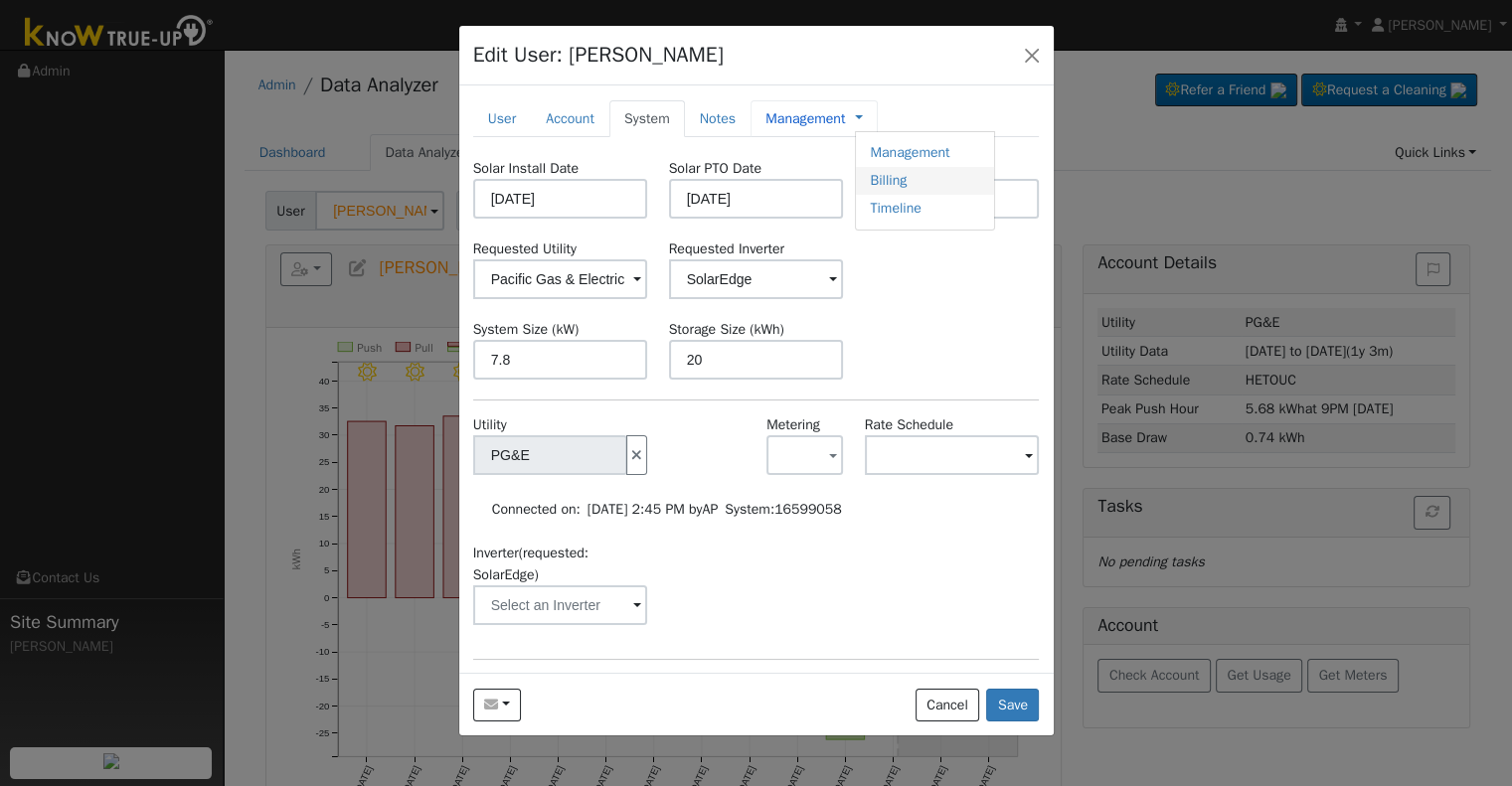click on "Billing" at bounding box center [924, 181] 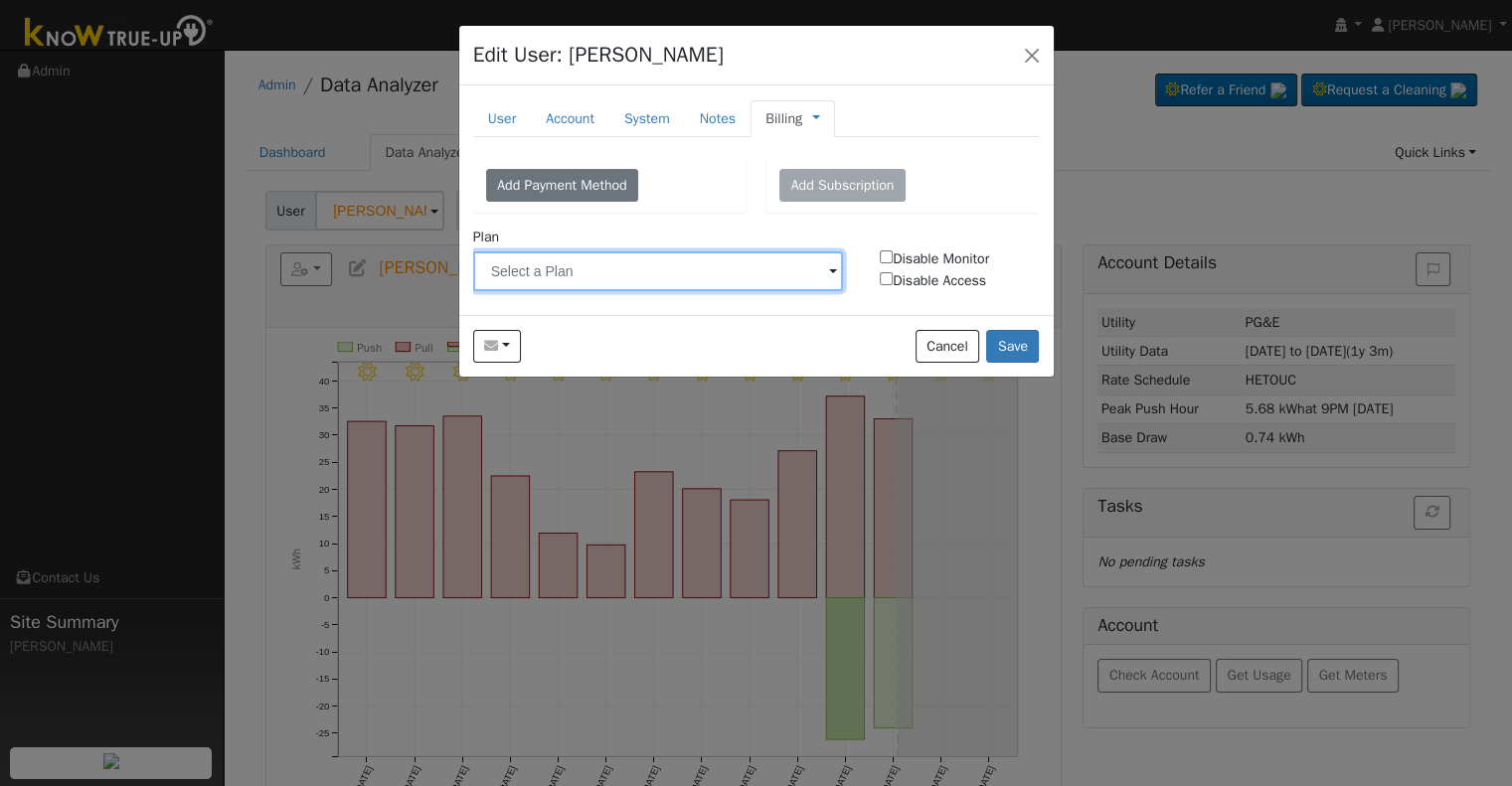 click at bounding box center [658, 271] 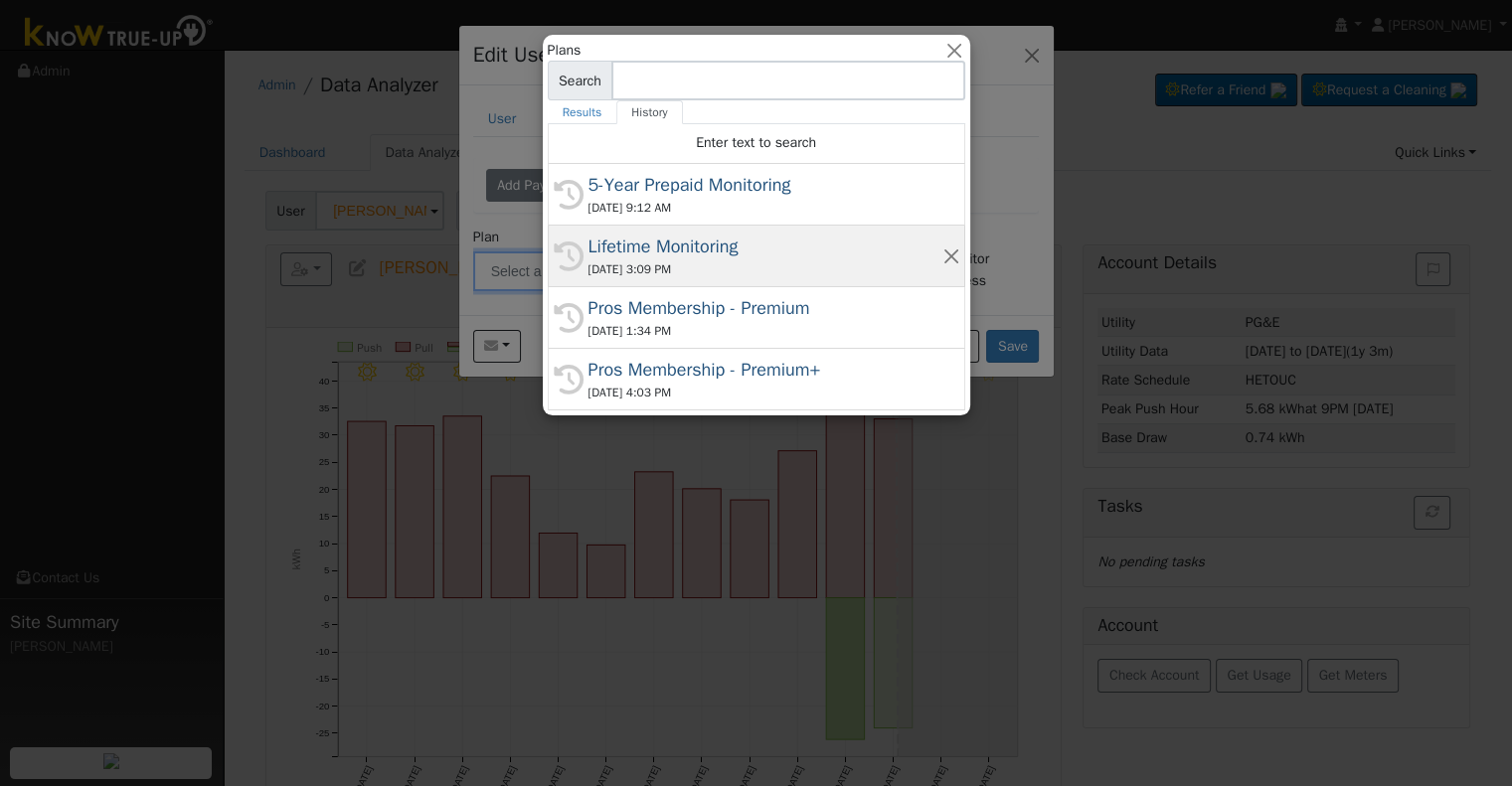 click on "Lifetime Monitoring" at bounding box center (765, 246) 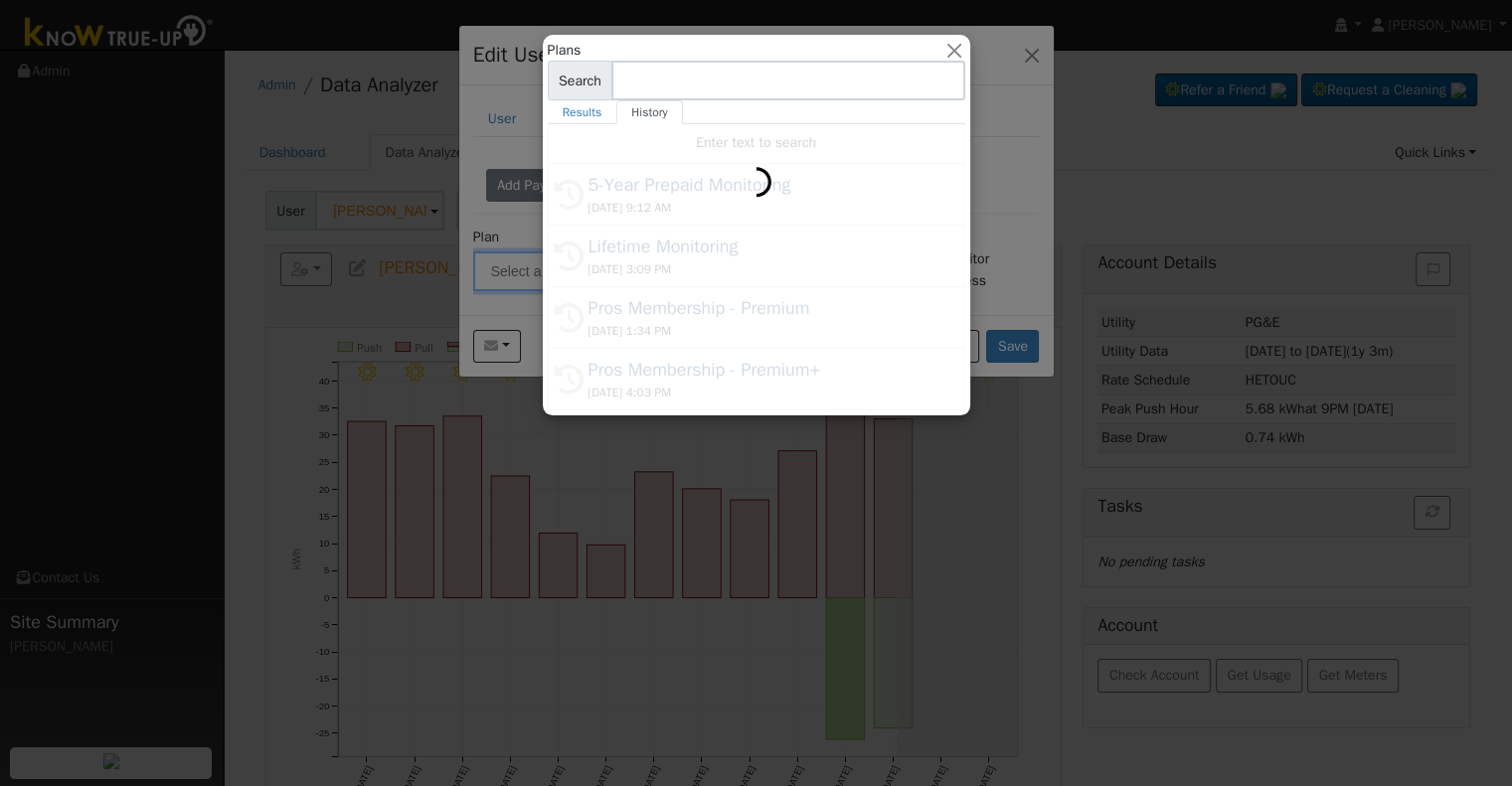 type on "Lifetime Monitoring" 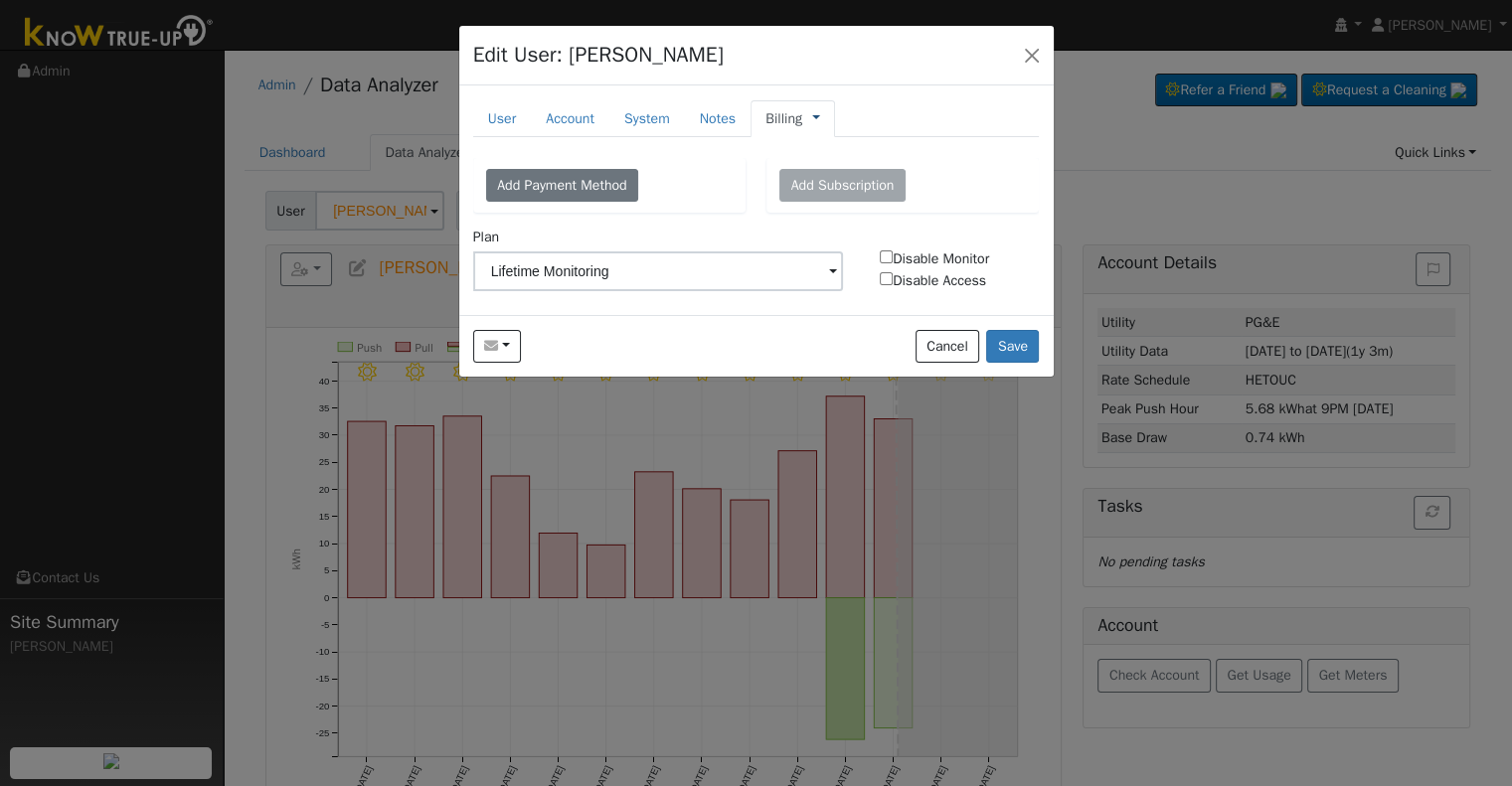 click at bounding box center [816, 118] 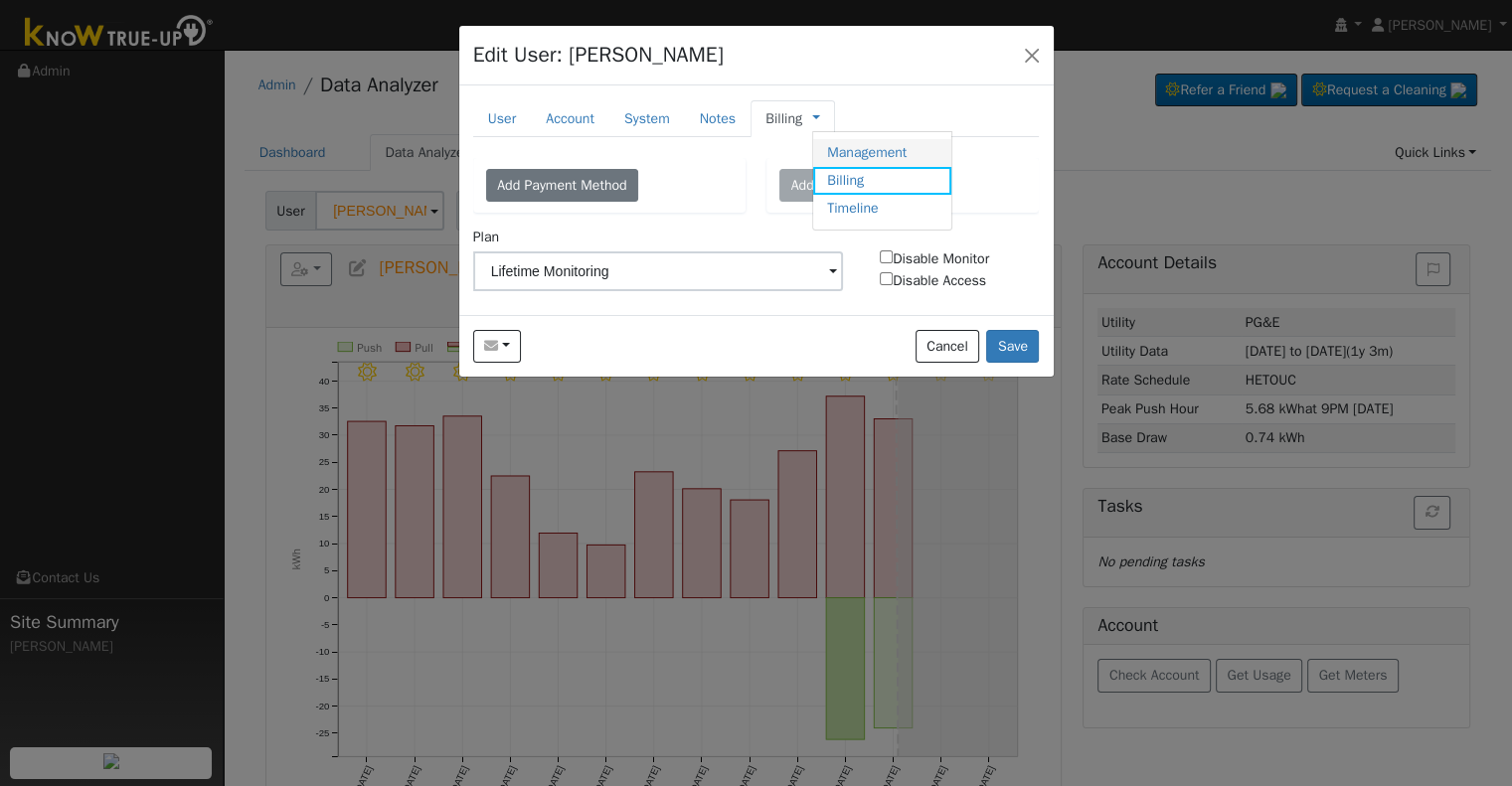 click on "Management" at bounding box center (882, 153) 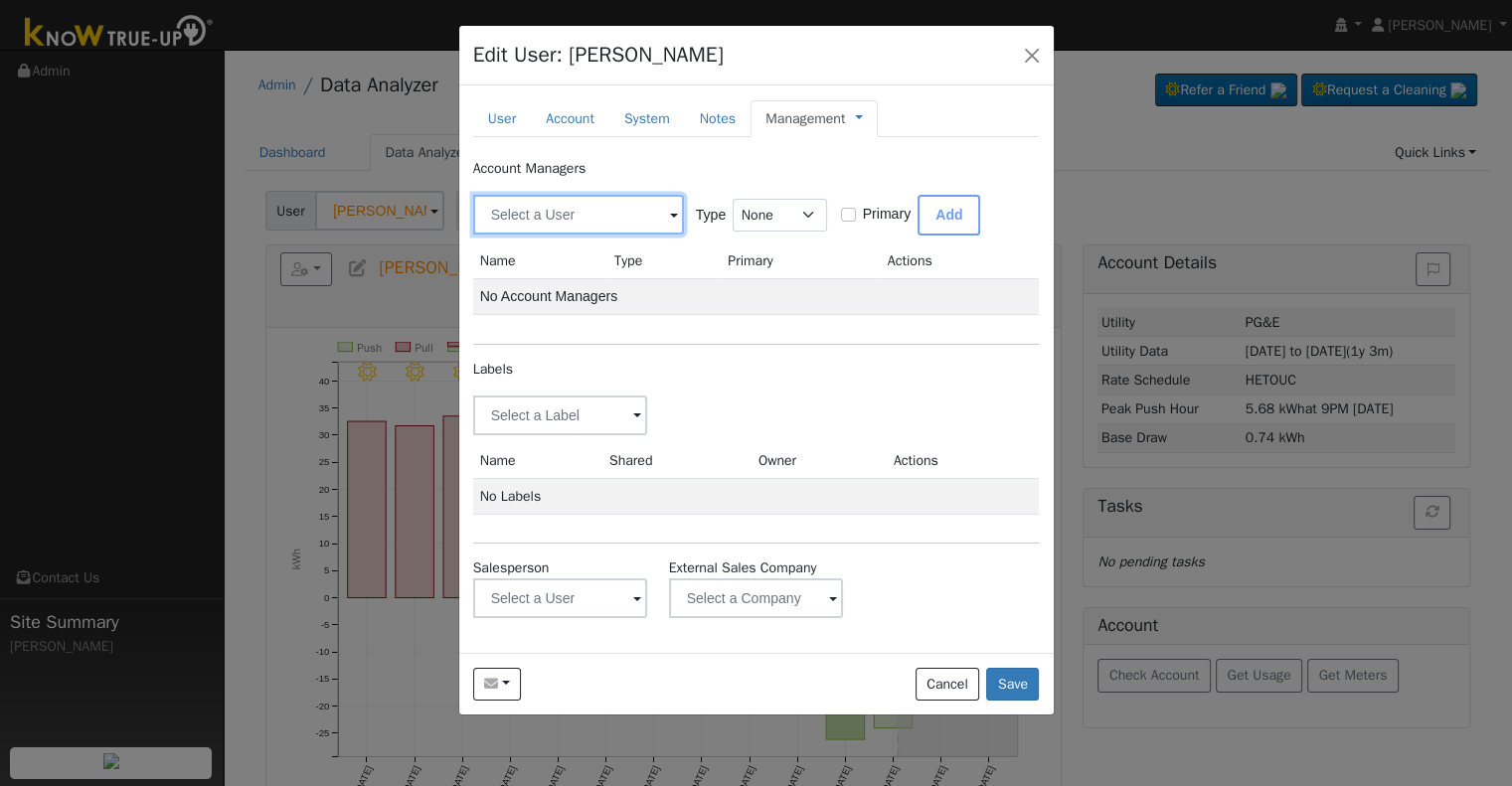 click at bounding box center (579, 215) 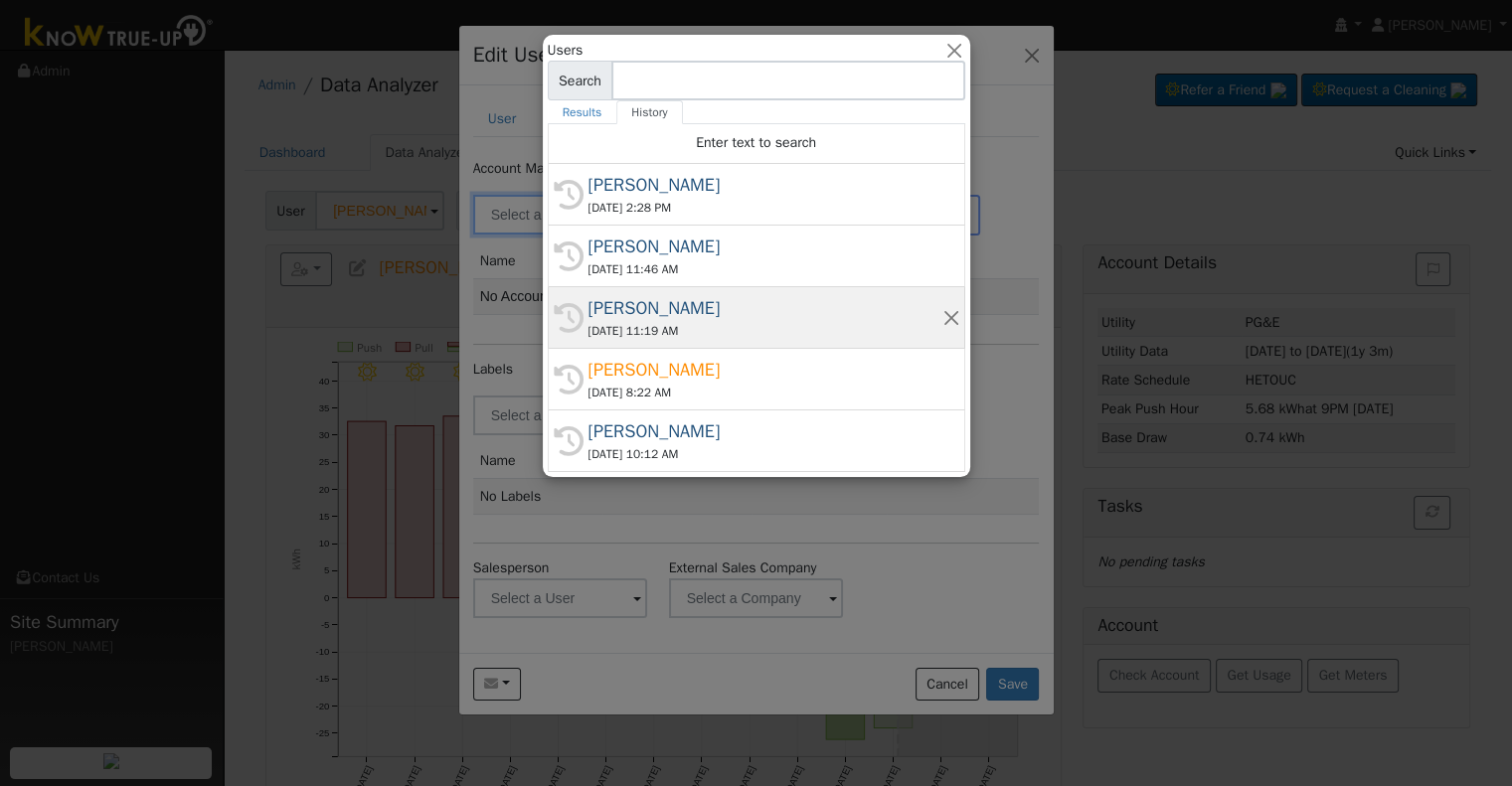 click on "Chuck Rowland" at bounding box center (765, 308) 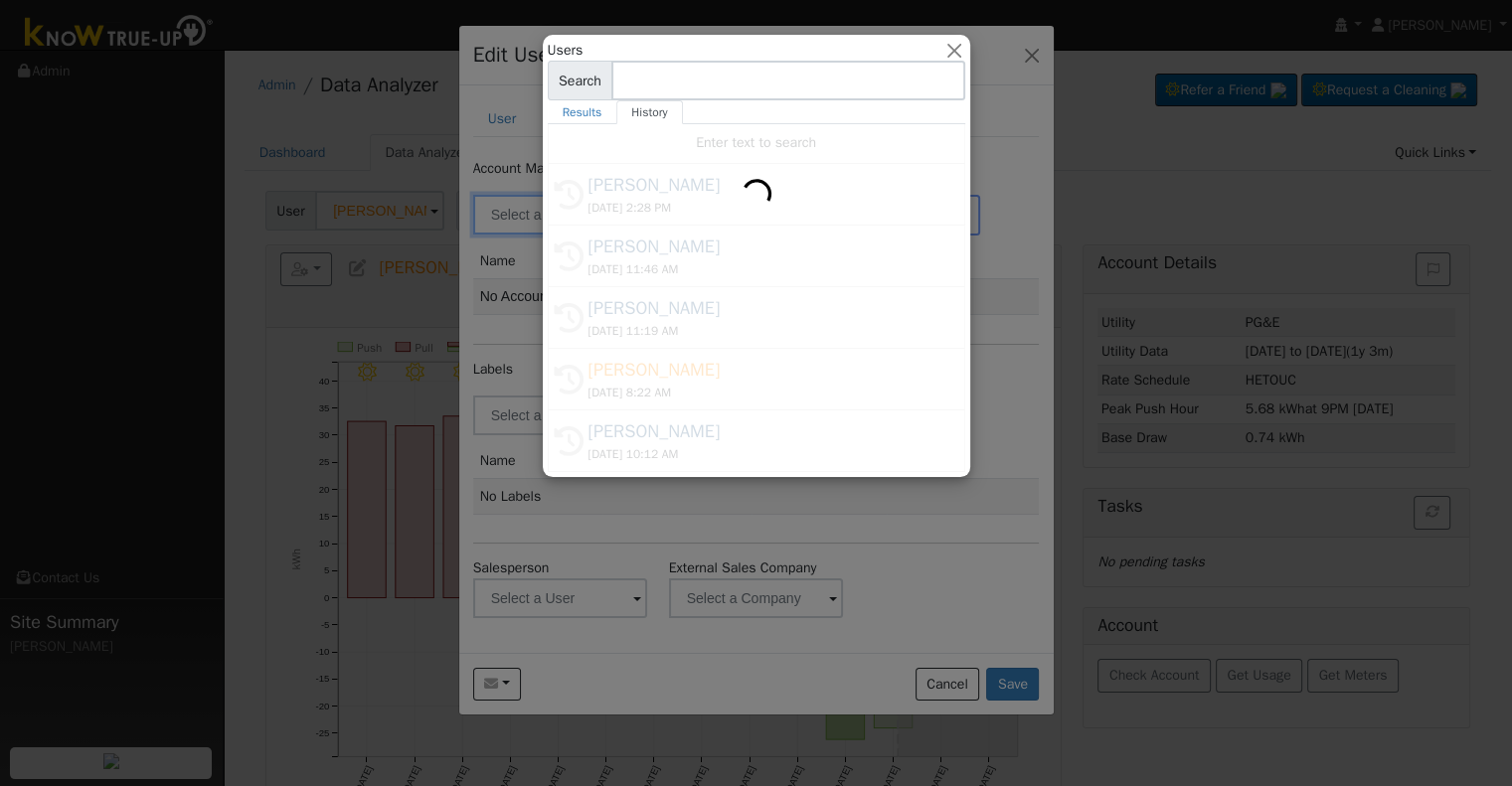 type on "Chuck Rowland" 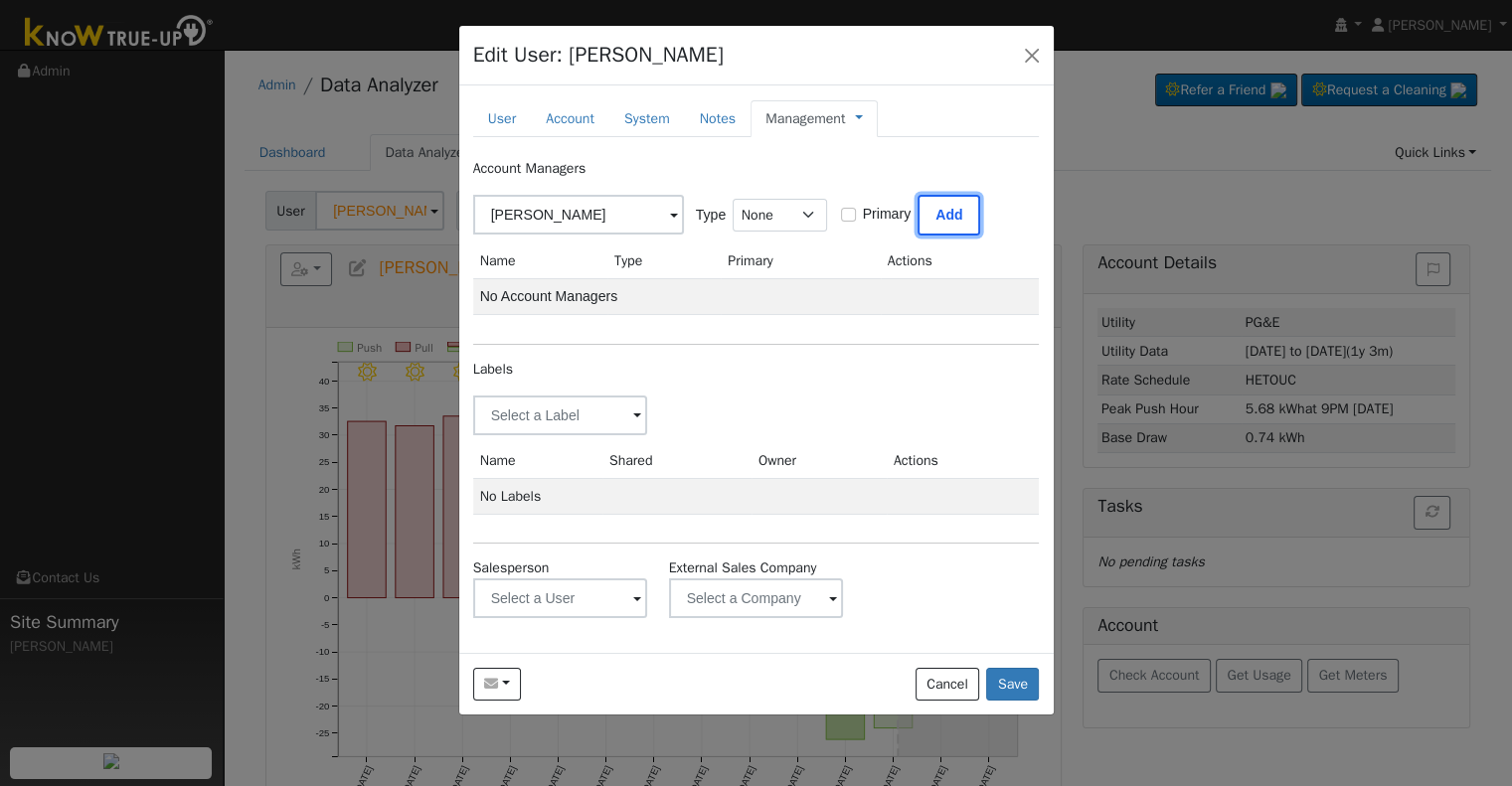 click on "Add" at bounding box center (948, 215) 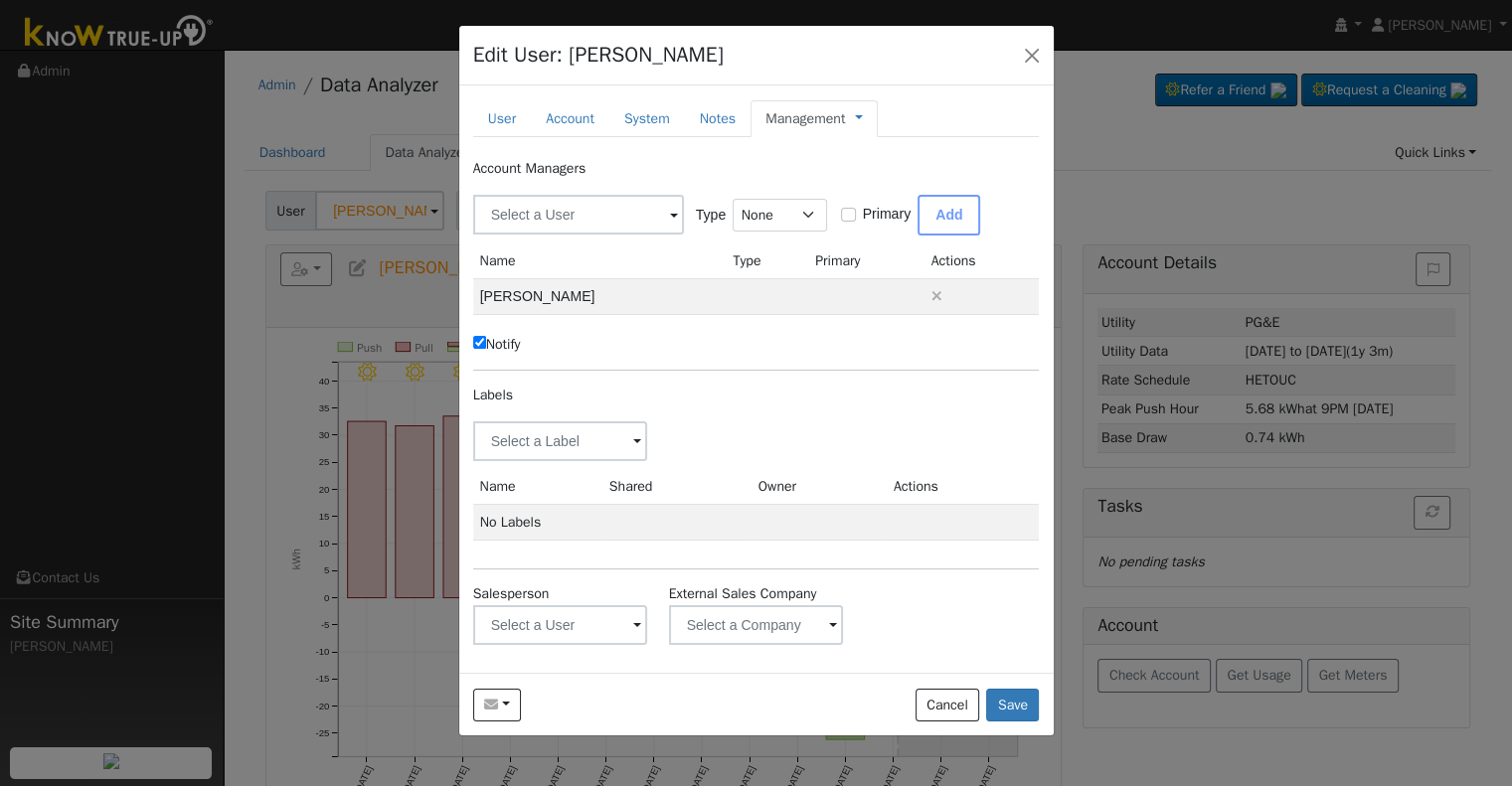 click on "Notify" at bounding box center (497, 344) 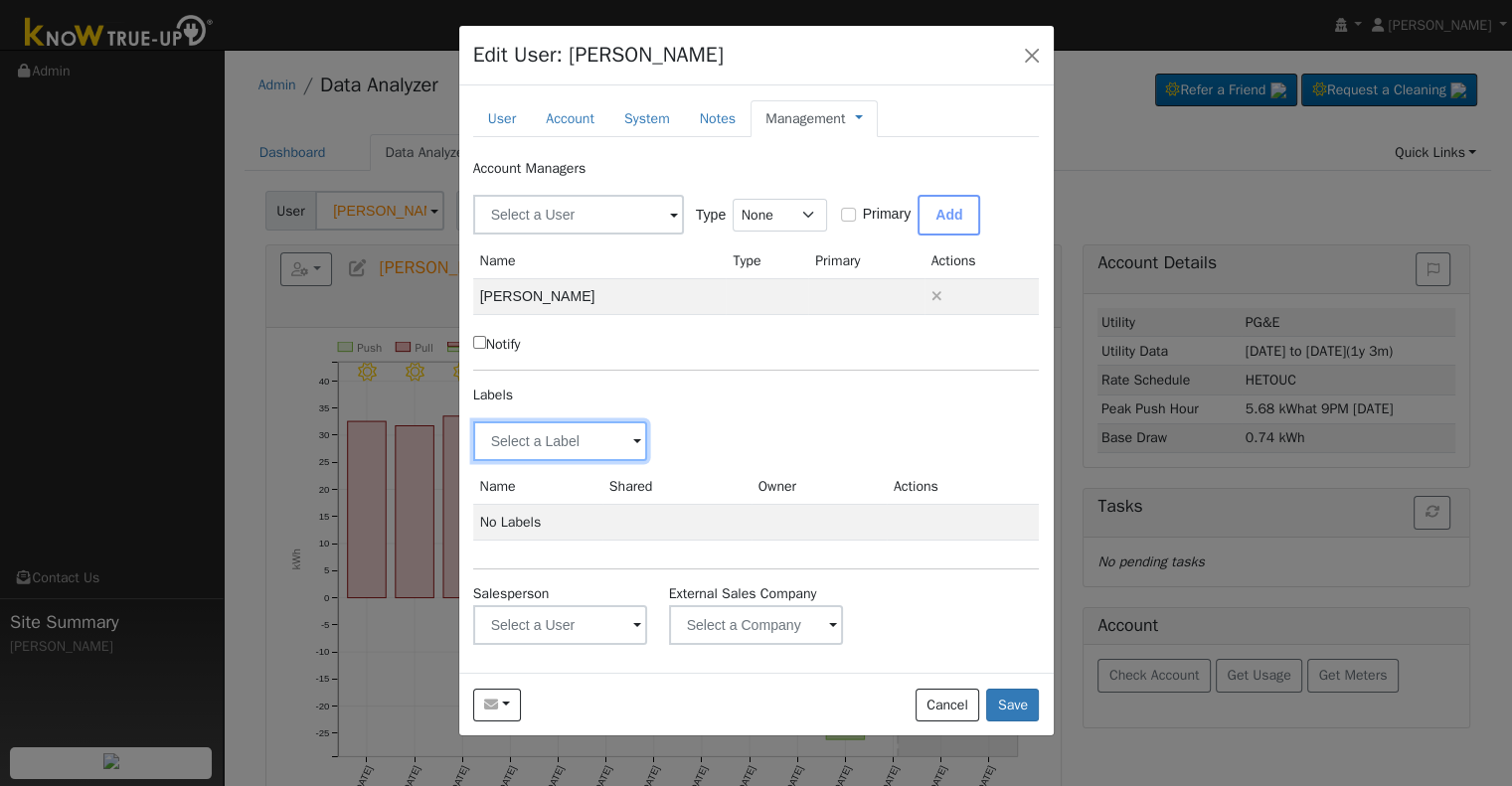 click at bounding box center [561, 441] 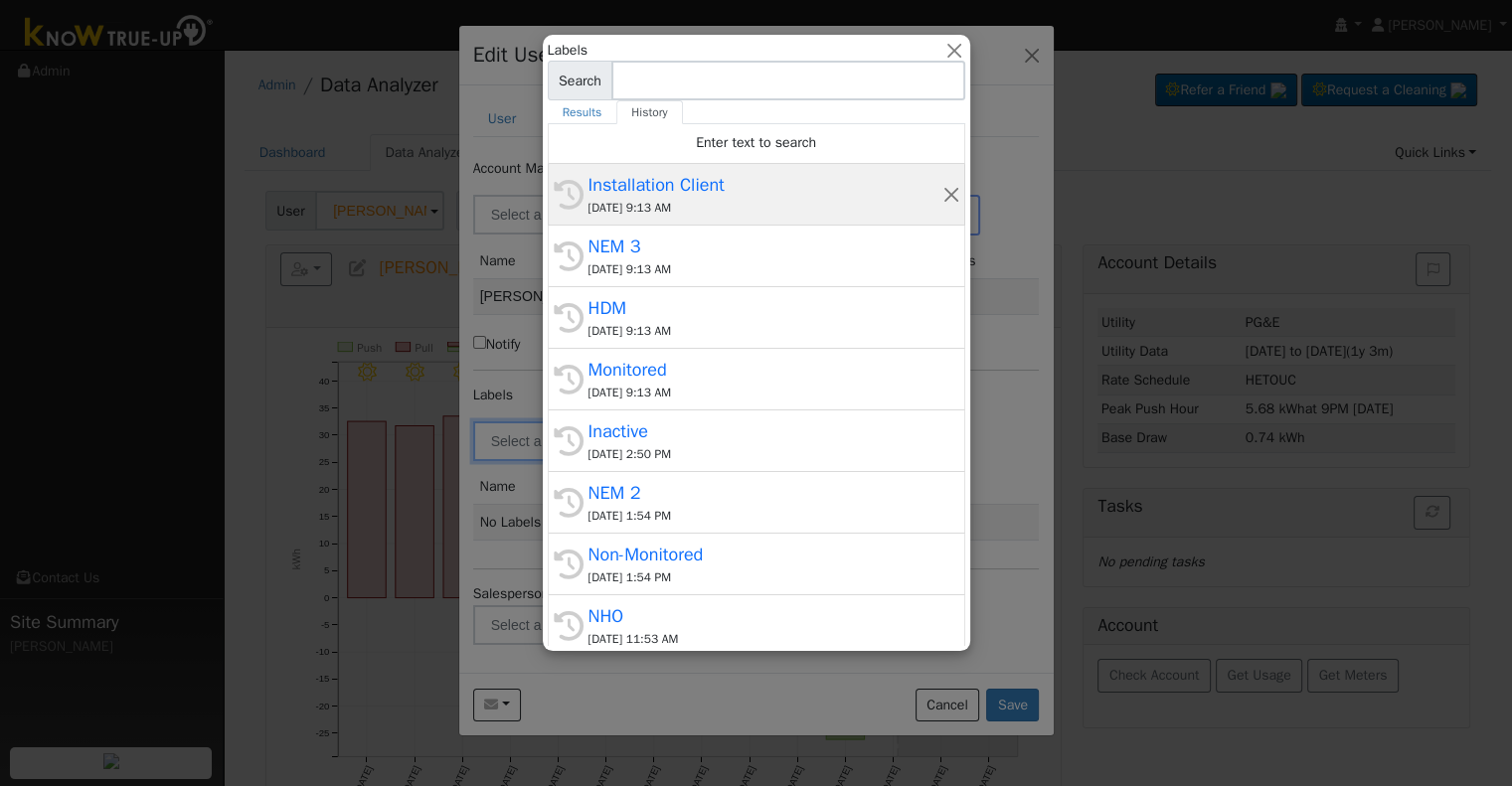 click on "07/16/2025 9:13 AM" at bounding box center [765, 208] 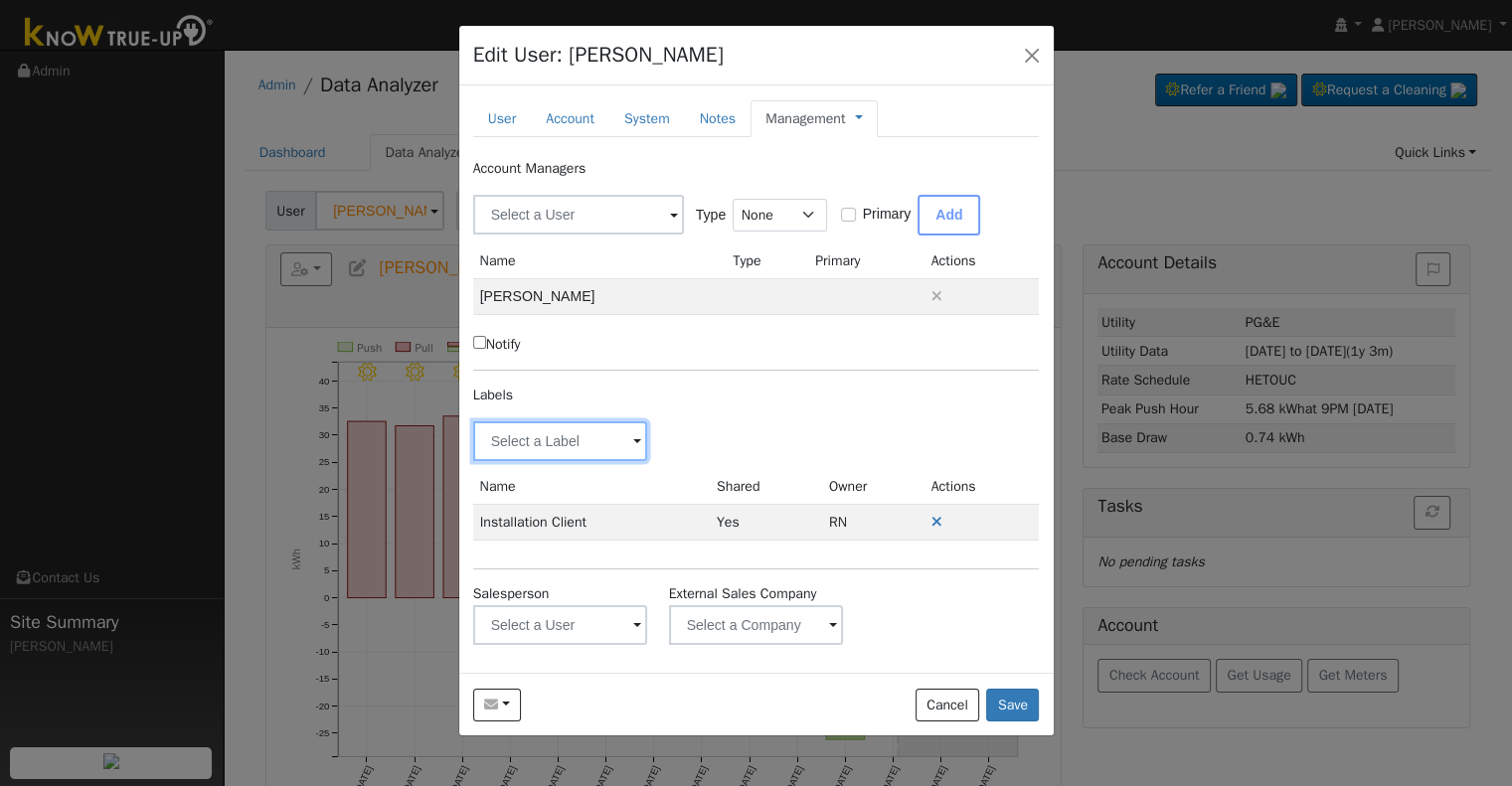 click at bounding box center [561, 441] 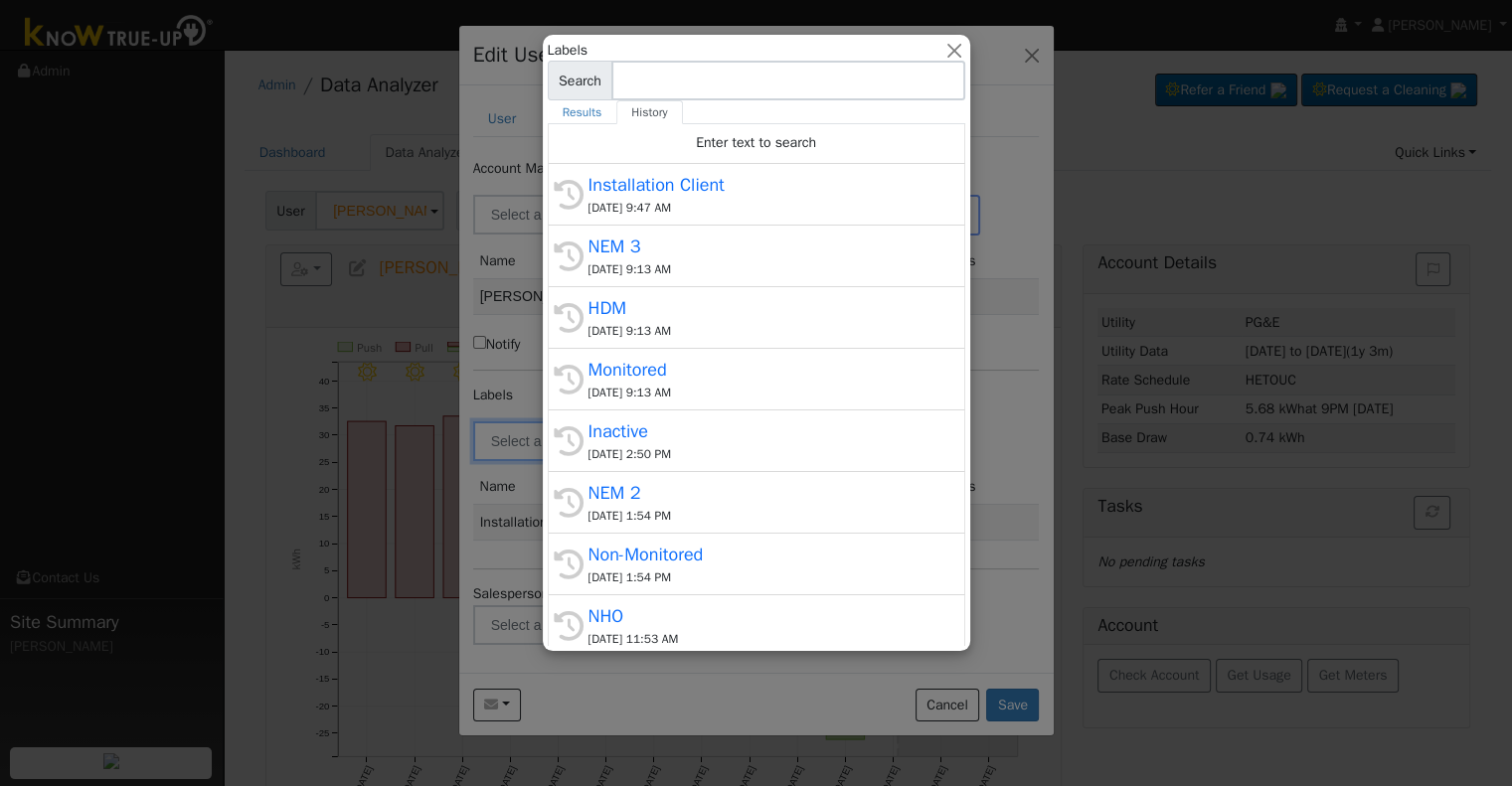 drag, startPoint x: 656, startPoint y: 251, endPoint x: 643, endPoint y: 292, distance: 43.011626 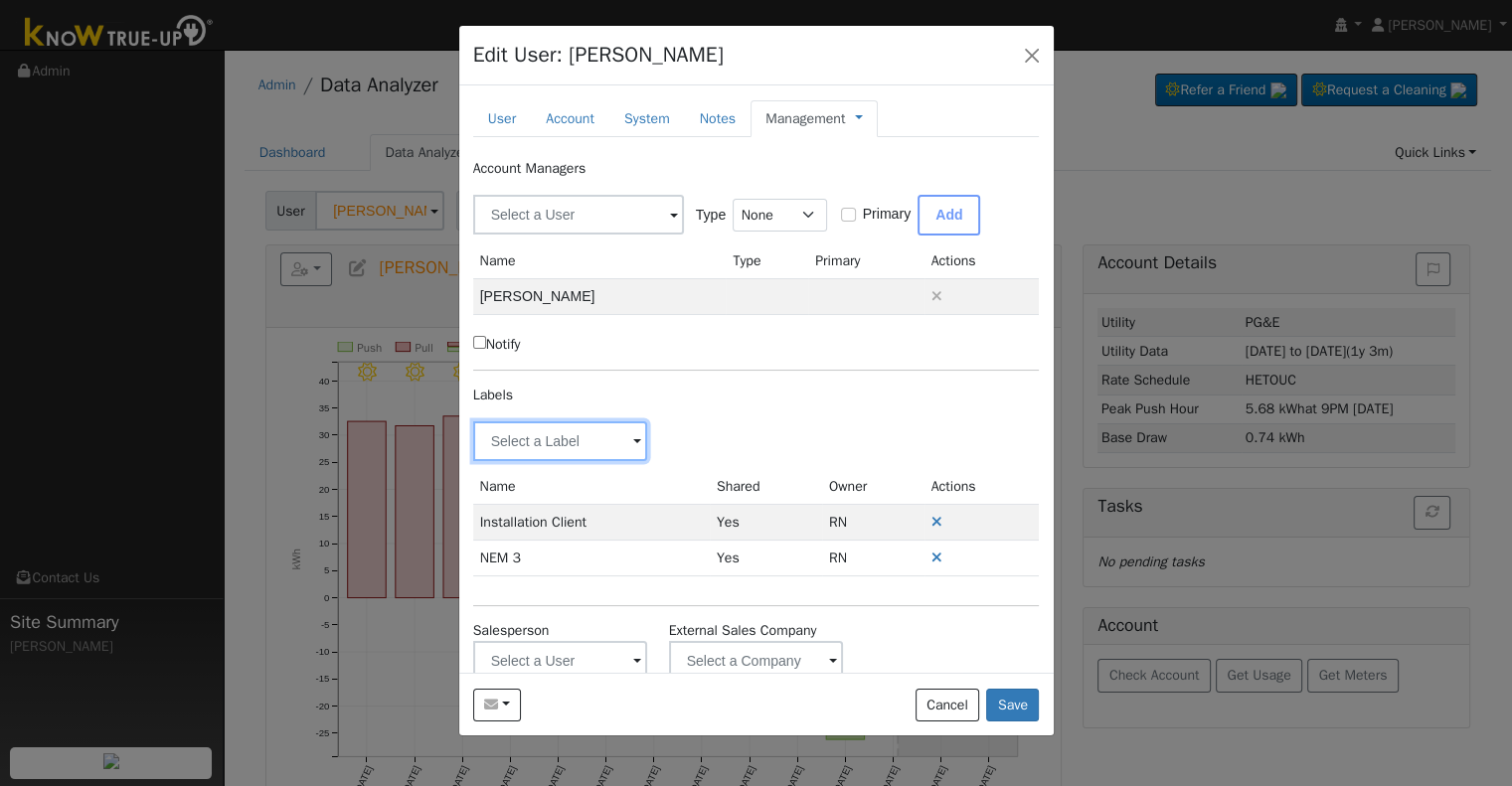 drag, startPoint x: 548, startPoint y: 444, endPoint x: 555, endPoint y: 435, distance: 11.401754 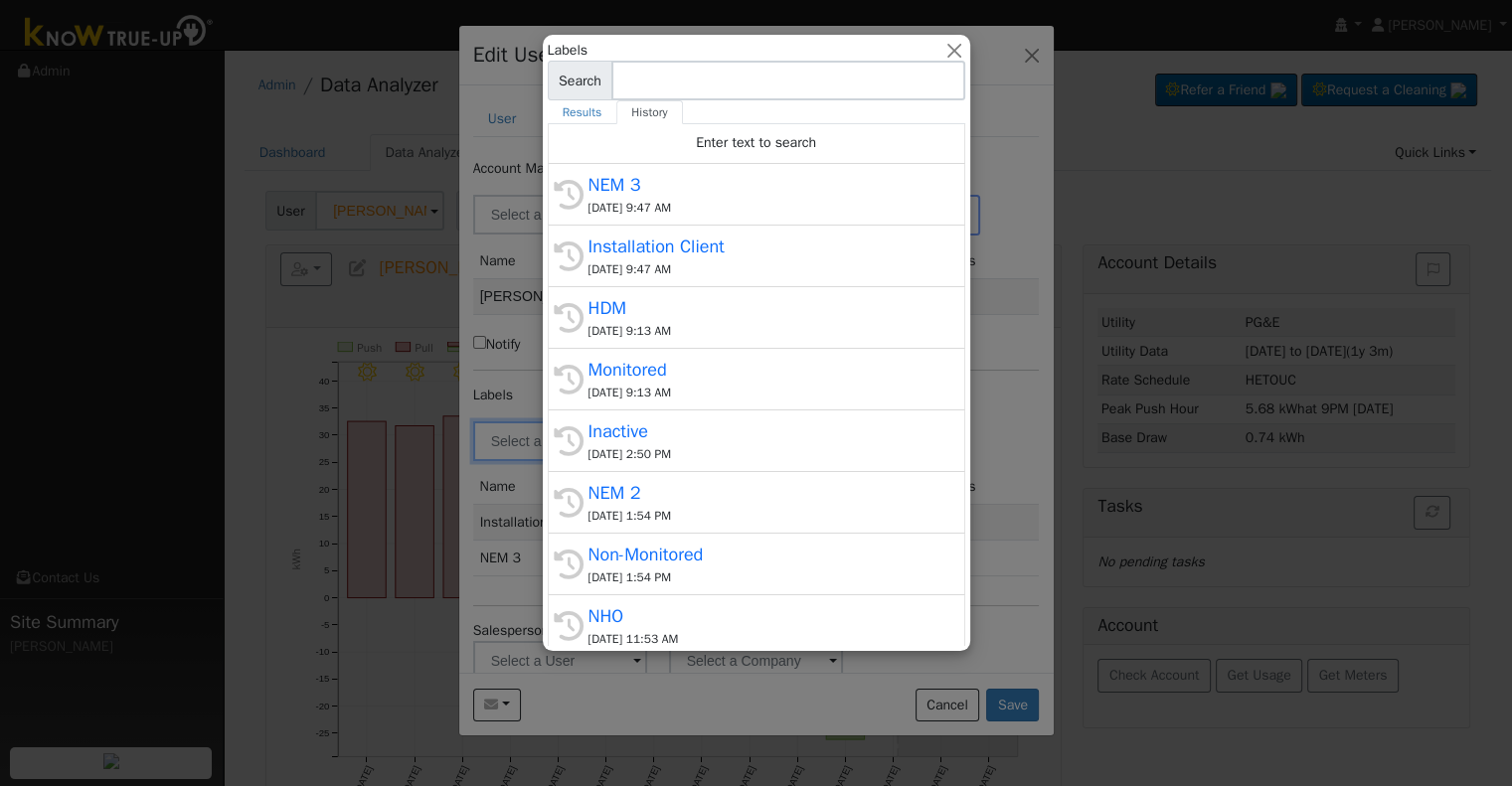 drag, startPoint x: 658, startPoint y: 306, endPoint x: 657, endPoint y: 317, distance: 11.045361 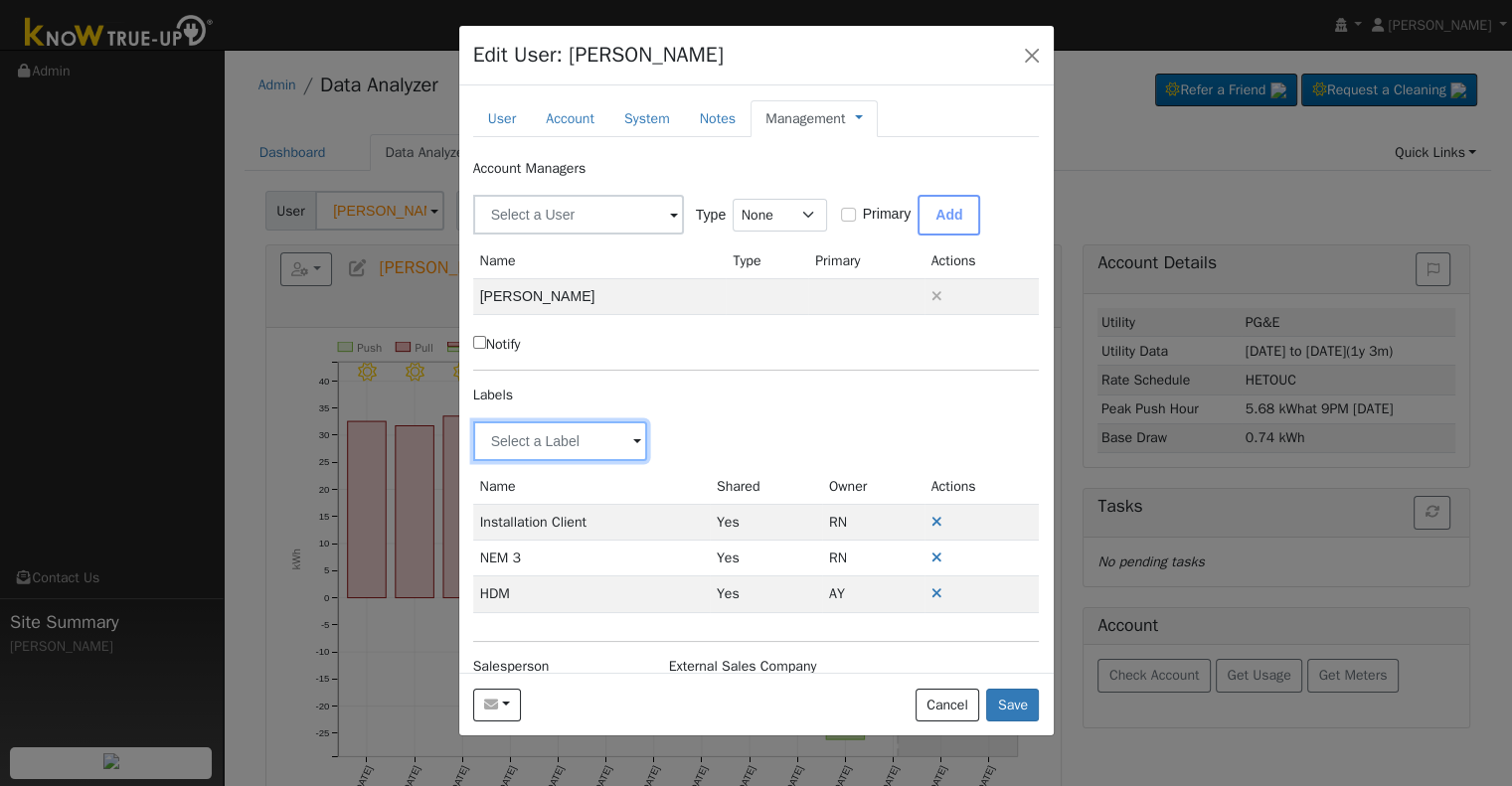 click at bounding box center (561, 441) 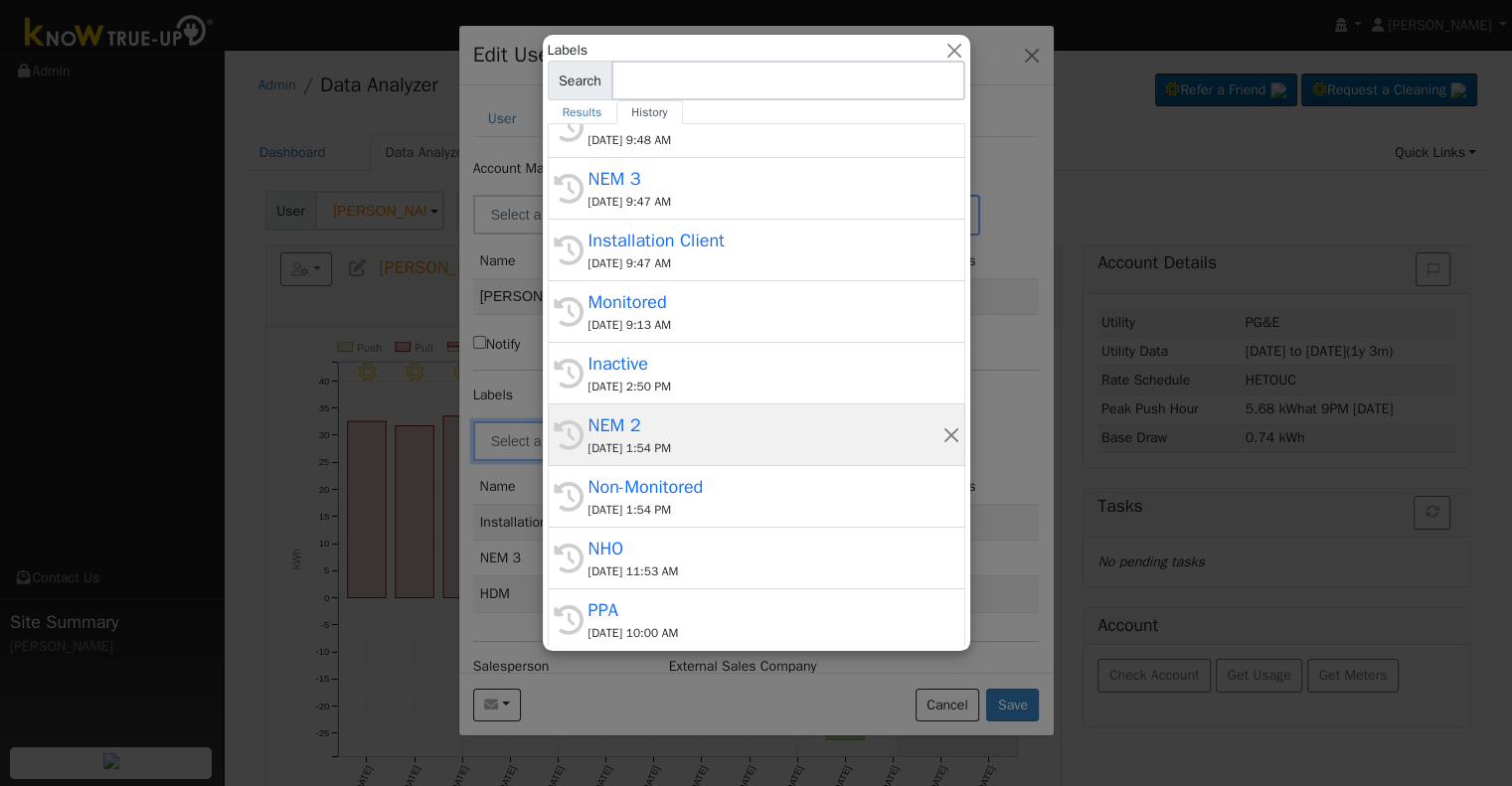 scroll, scrollTop: 99, scrollLeft: 0, axis: vertical 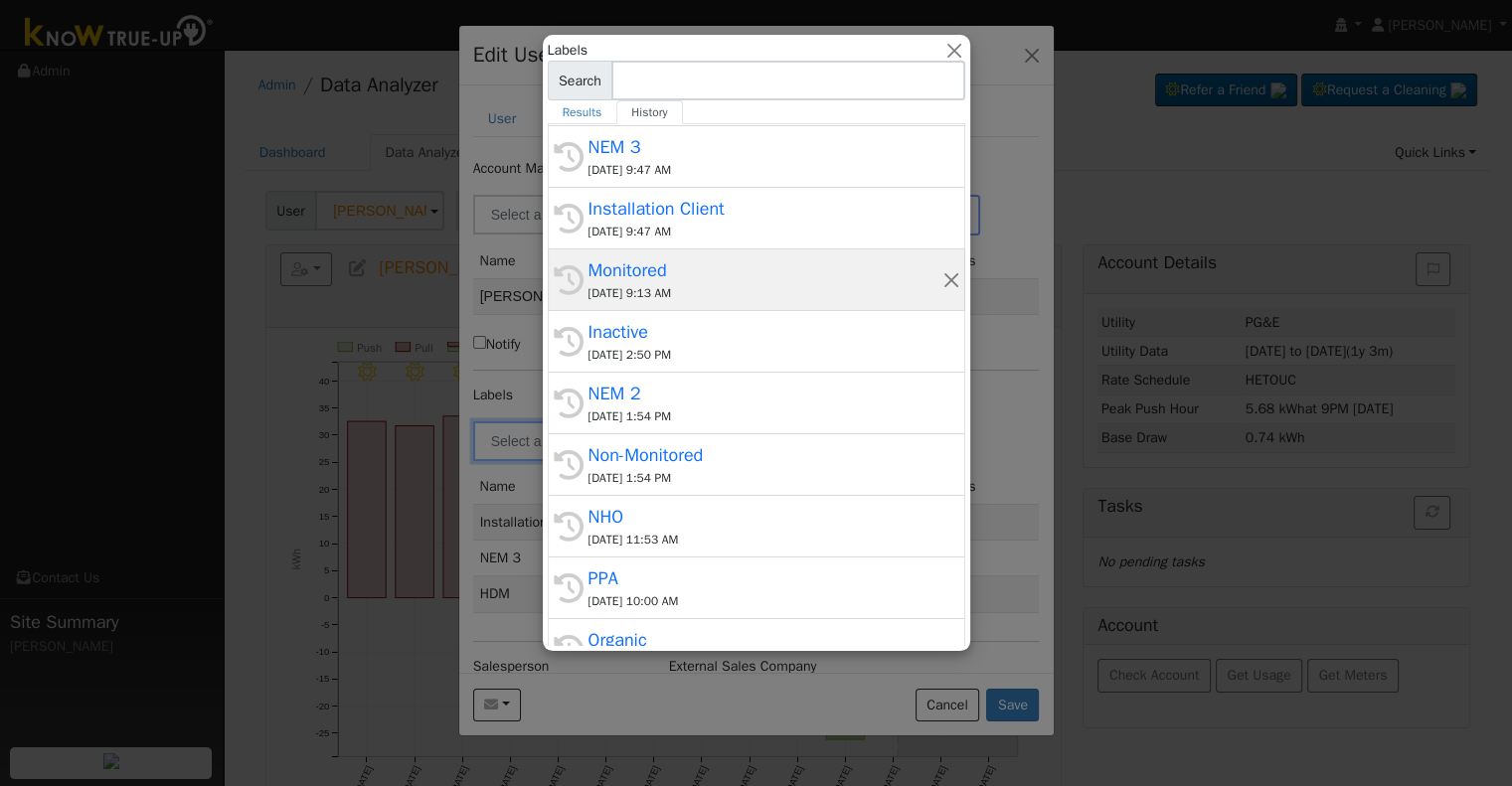 click on "07/16/2025 9:13 AM" at bounding box center (765, 293) 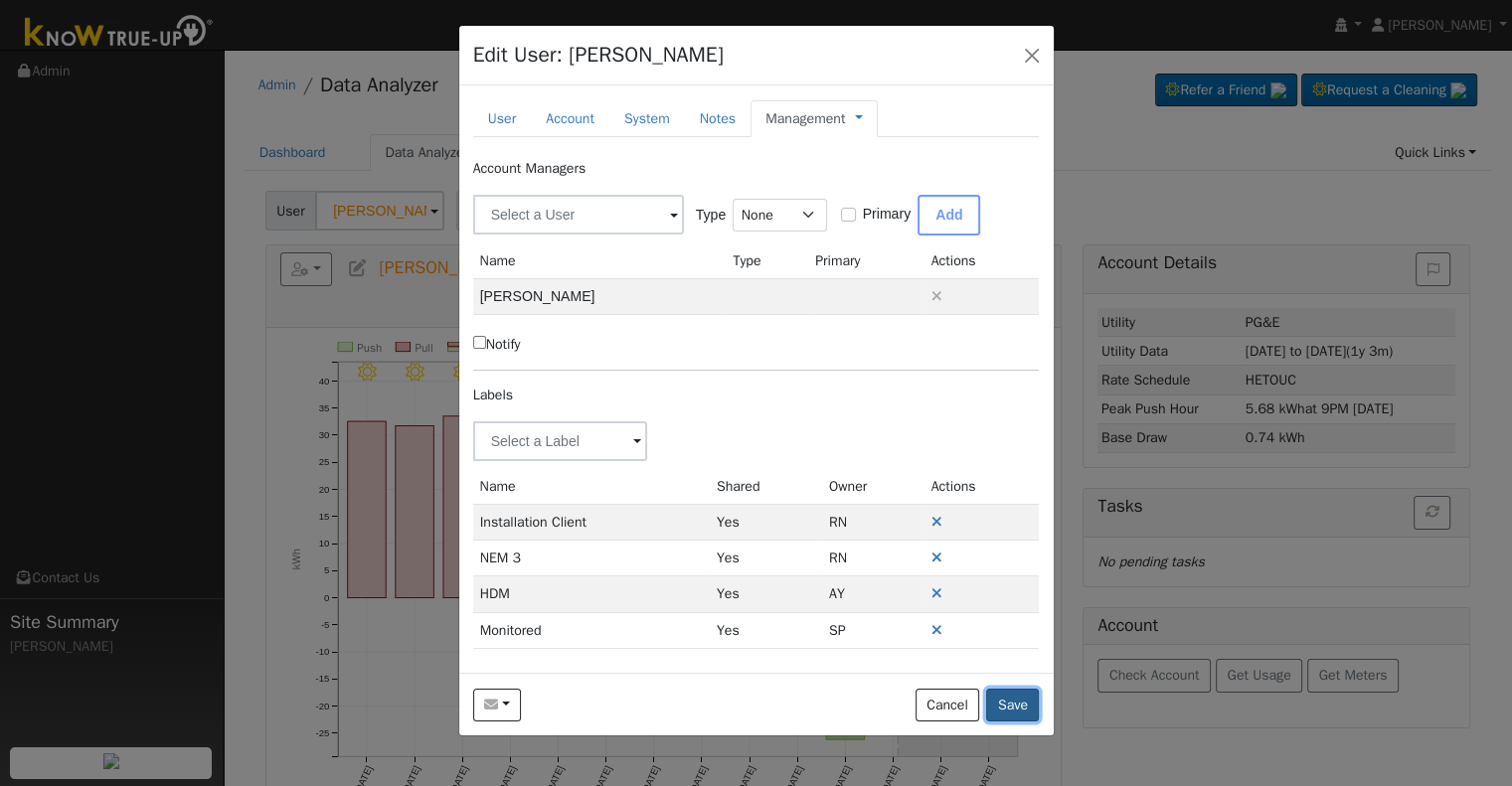 click on "Save" at bounding box center [1012, 706] 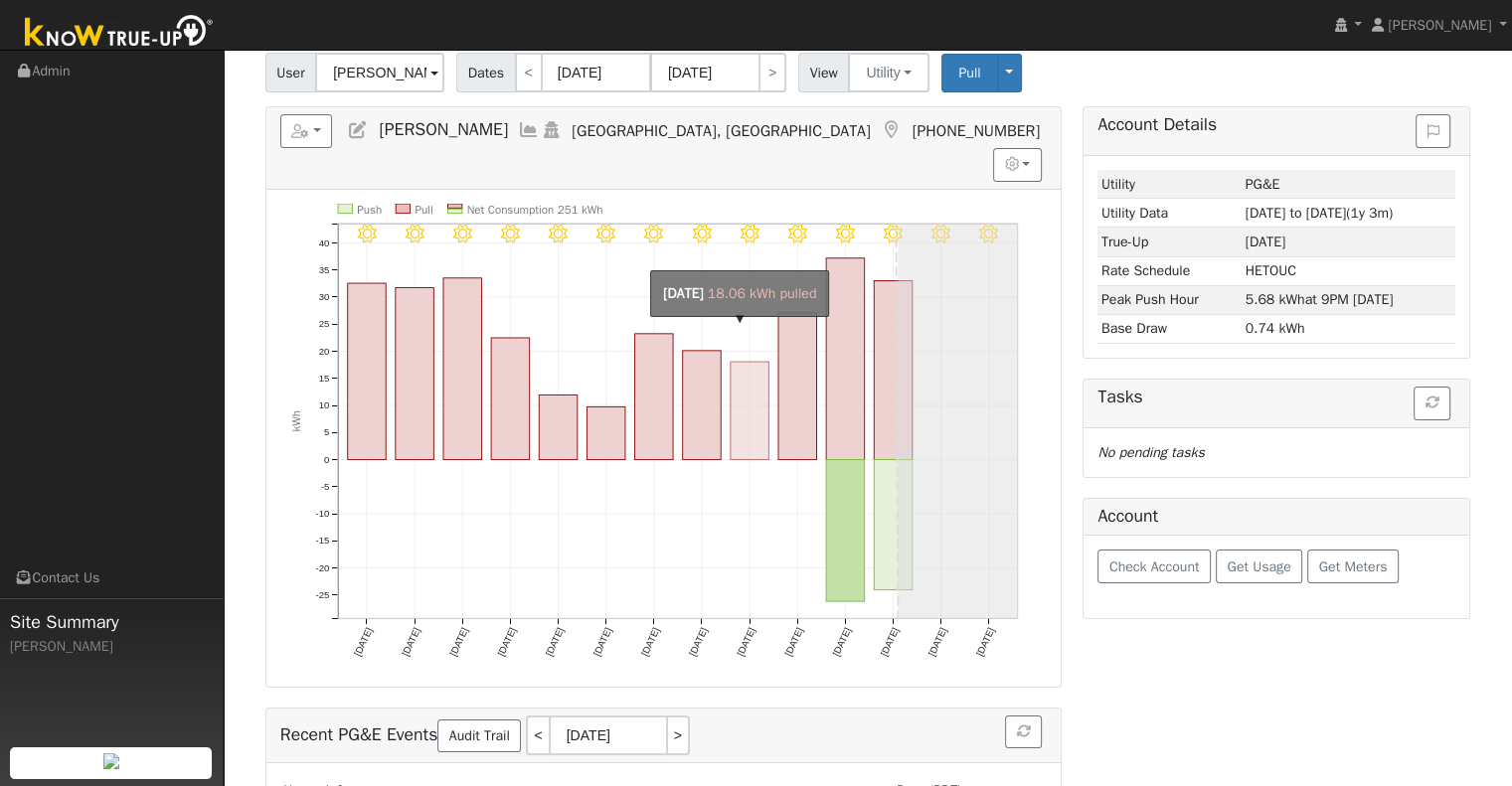 scroll, scrollTop: 32, scrollLeft: 0, axis: vertical 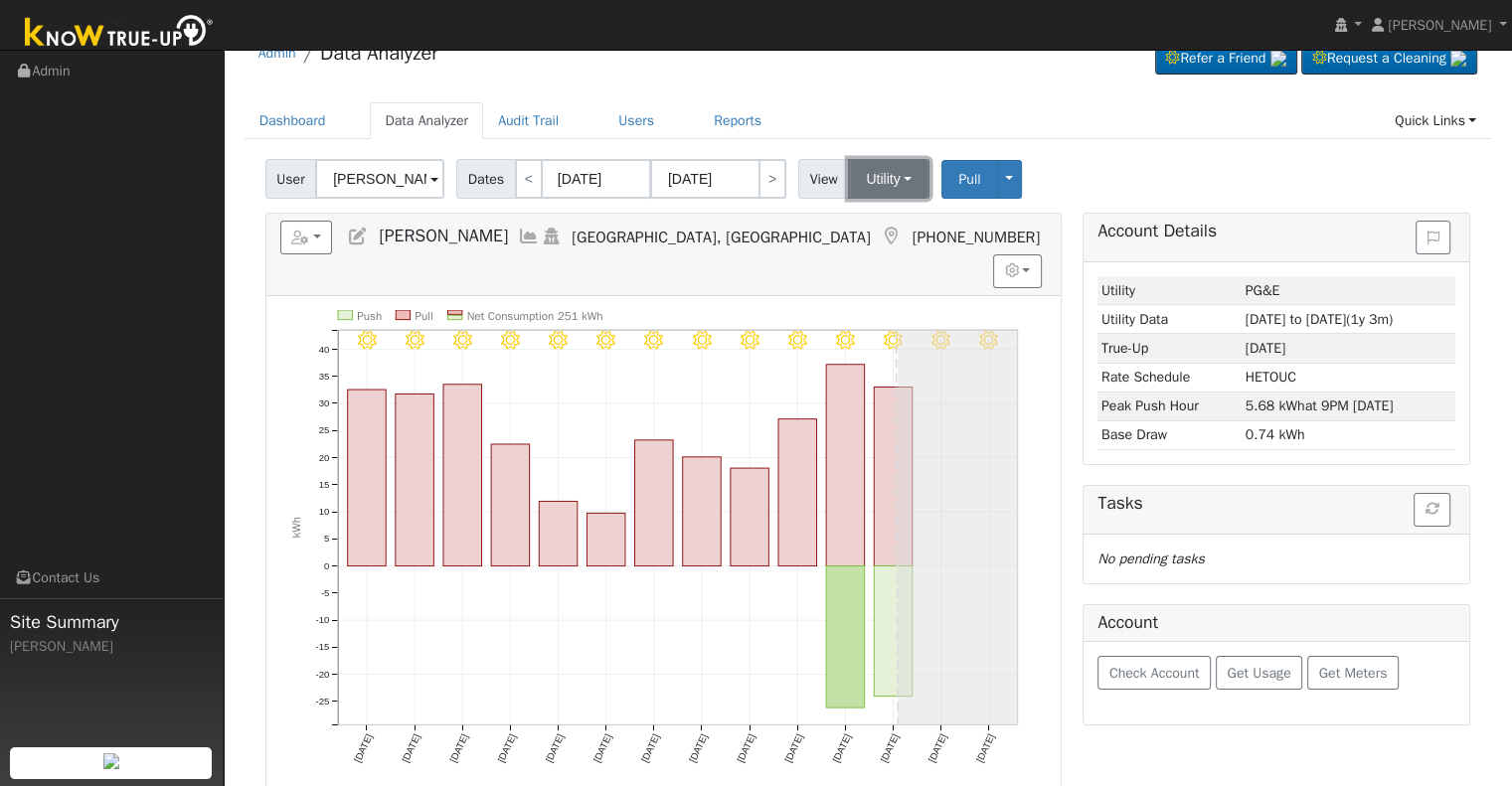 click on "Utility" at bounding box center [889, 179] 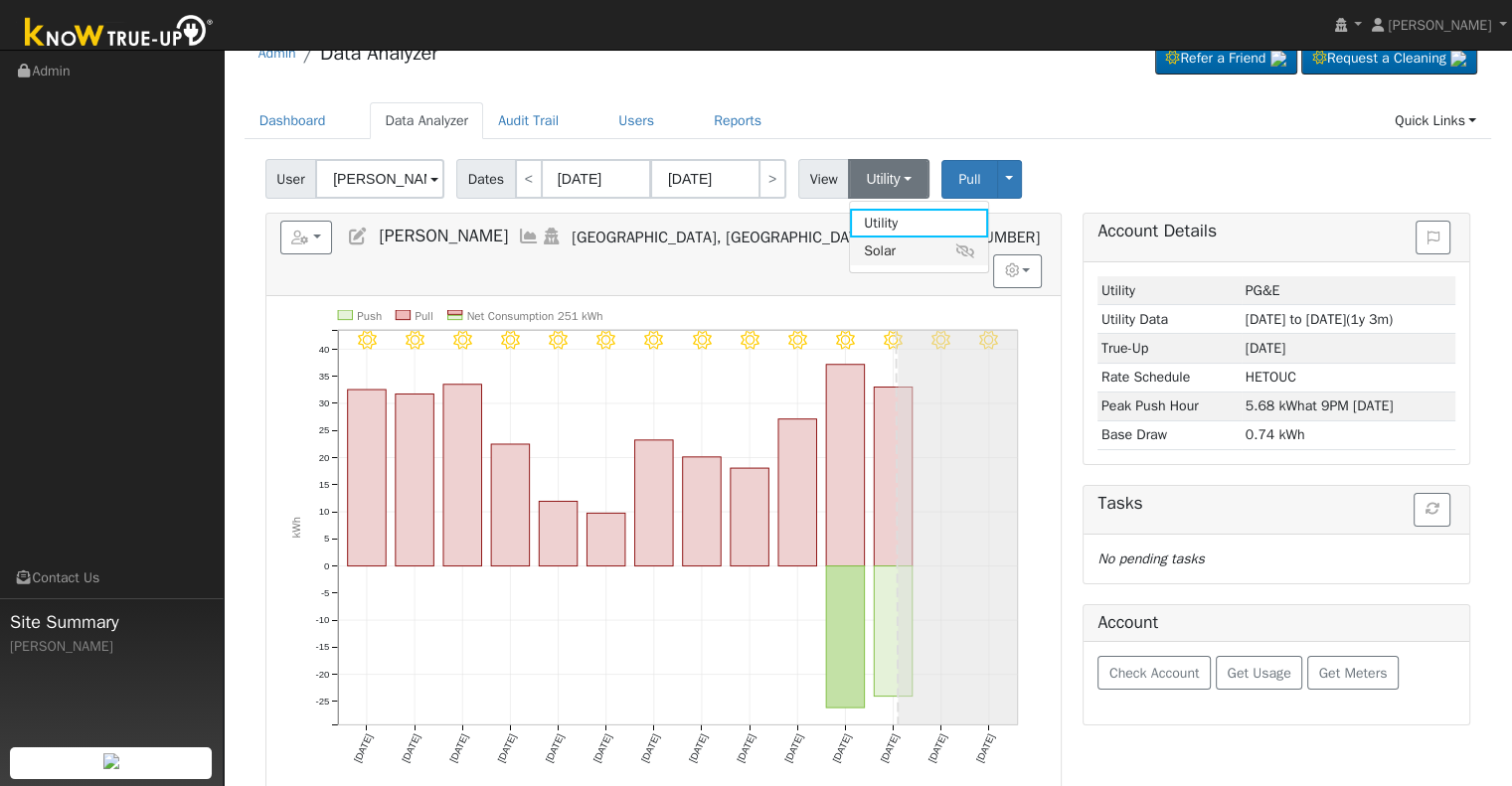 click on "Solar" at bounding box center [919, 251] 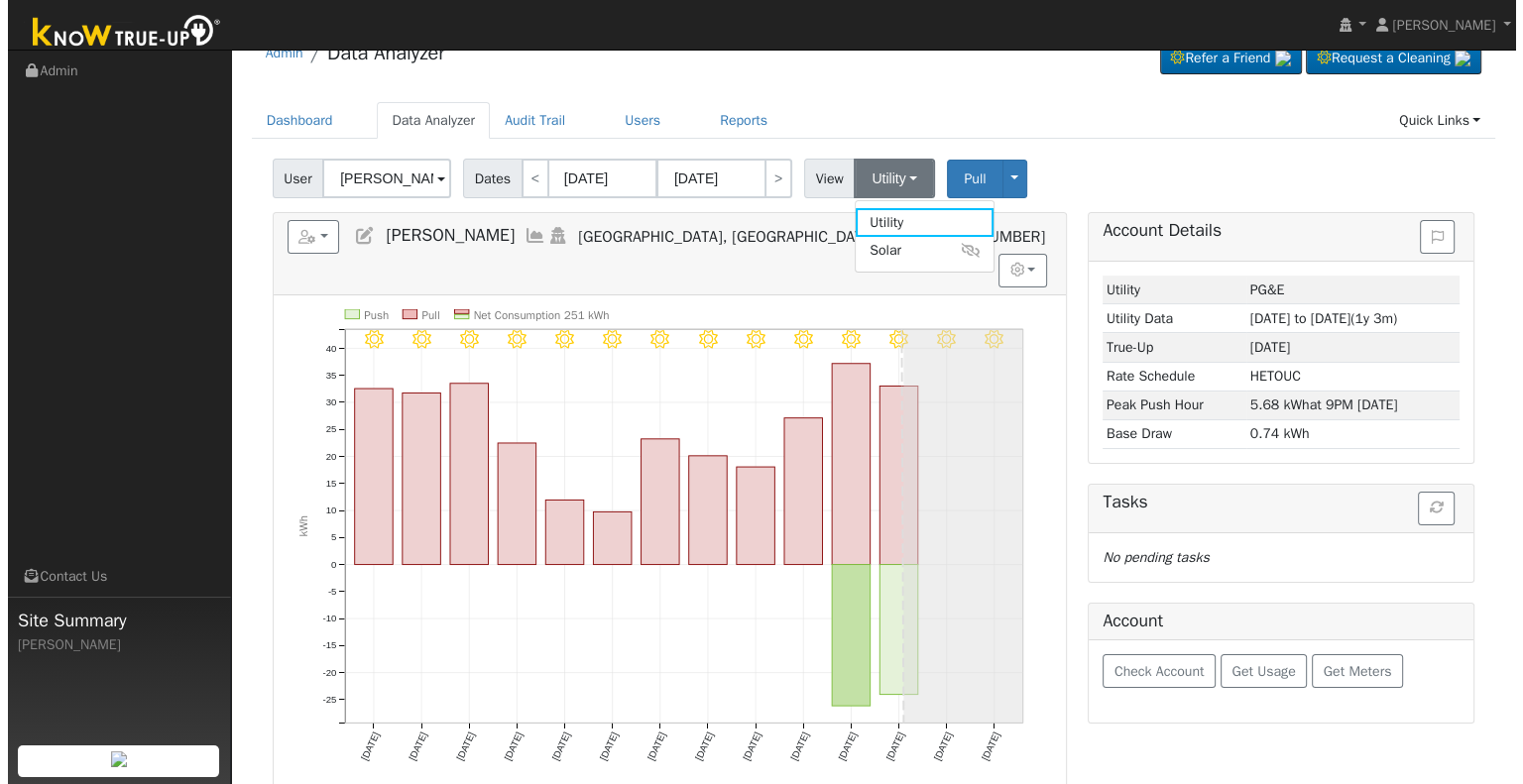 scroll, scrollTop: 0, scrollLeft: 0, axis: both 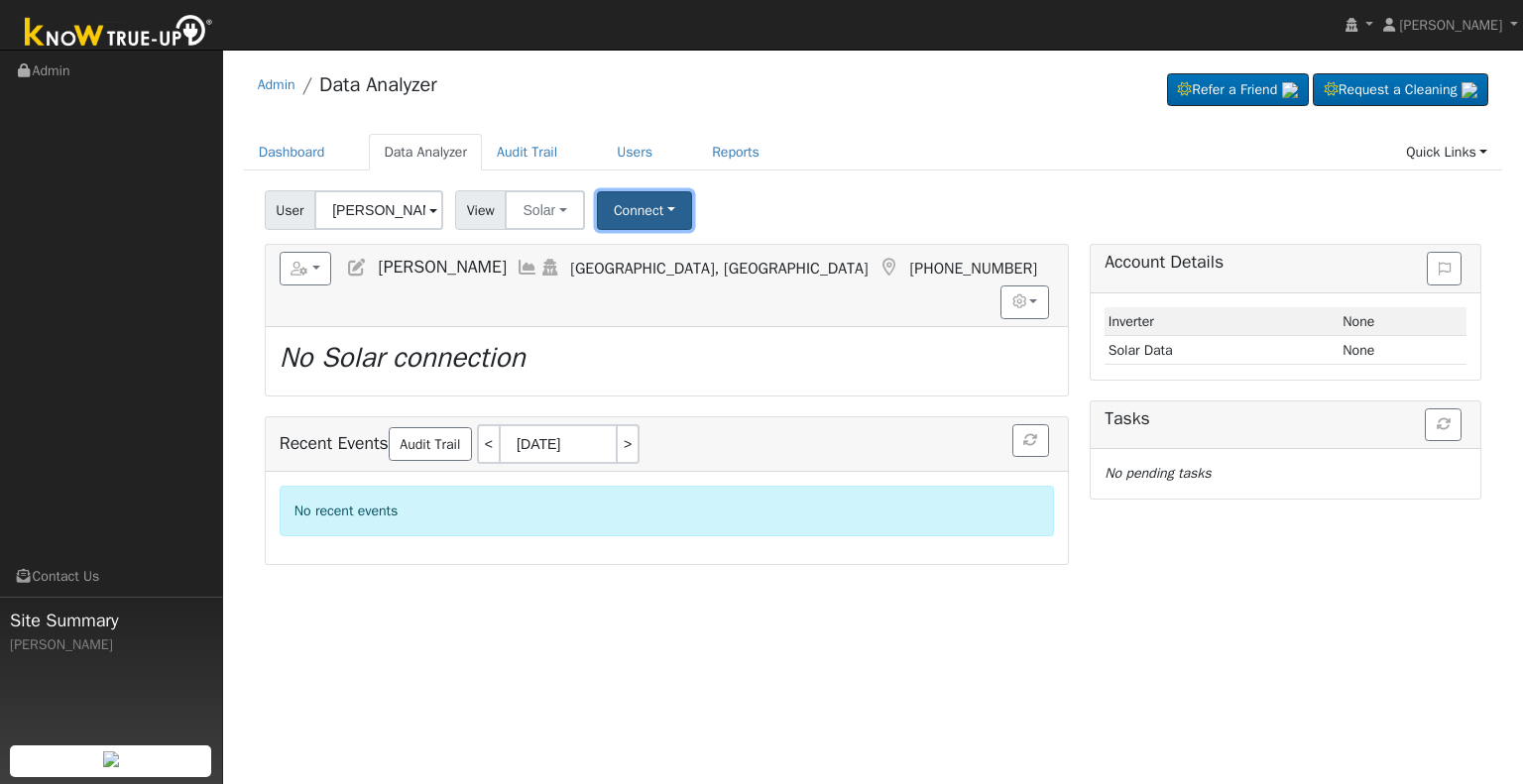 click on "Connect" at bounding box center (644, 210) 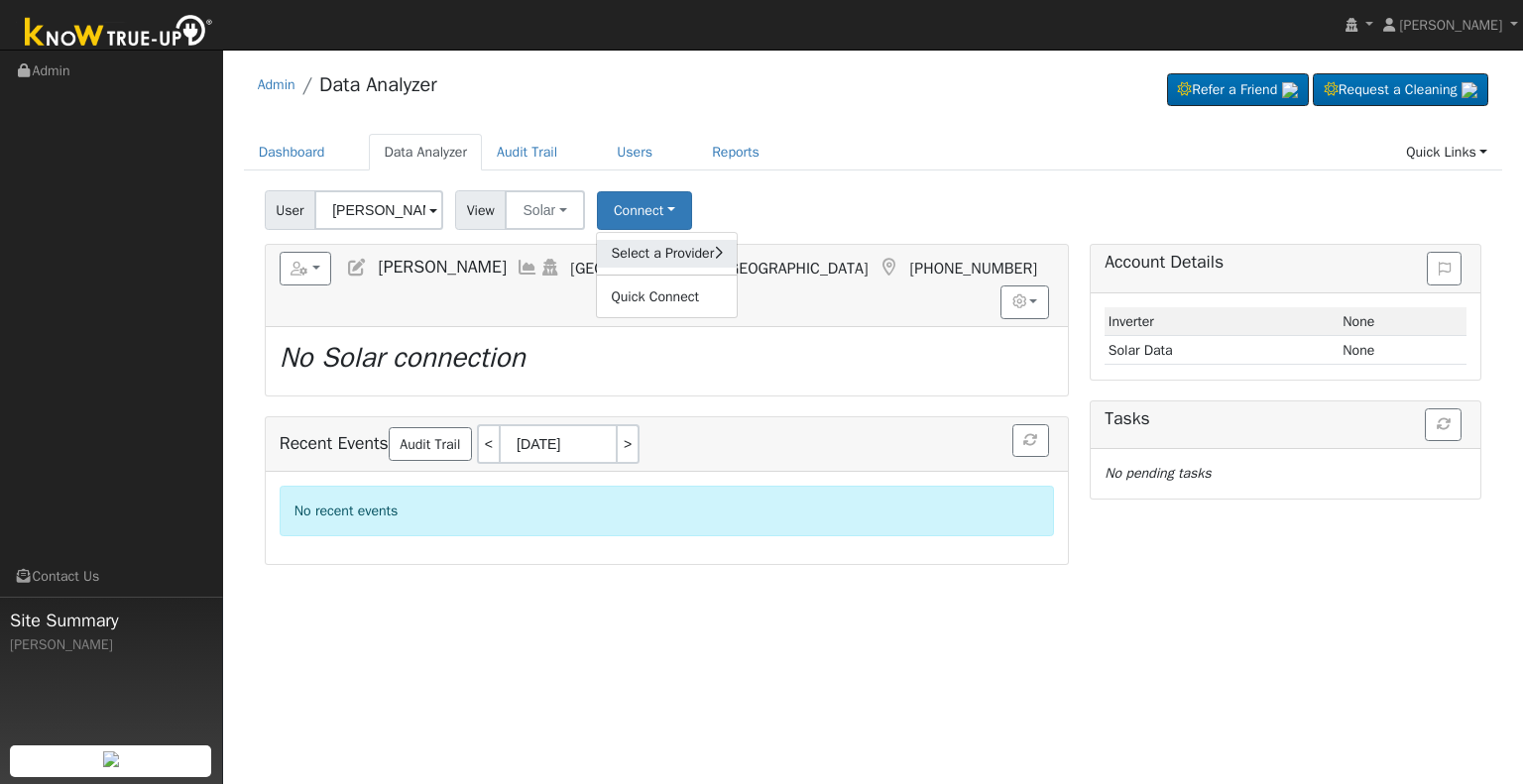 click on "Select a Provider" 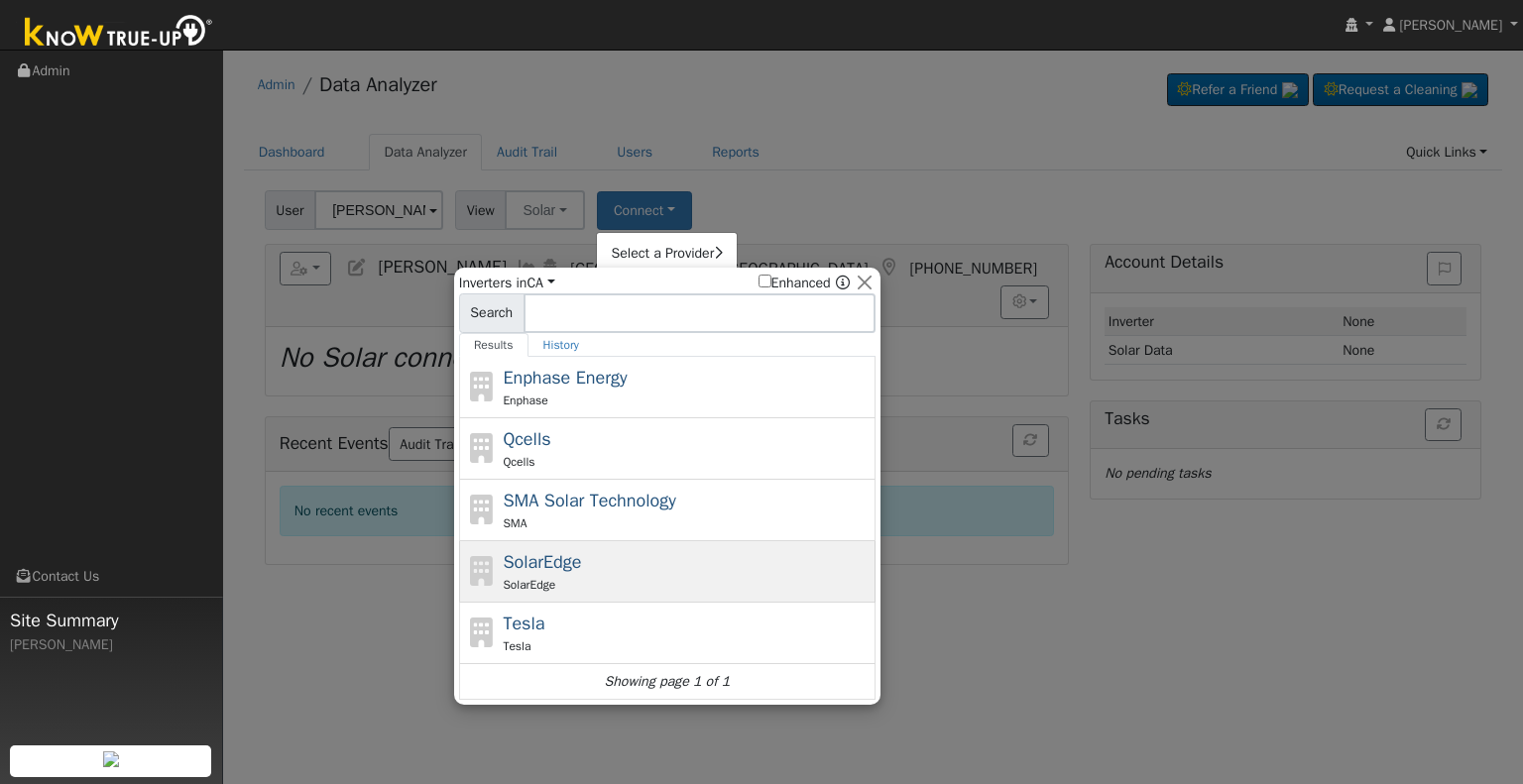 click on "SolarEdge SolarEdge" at bounding box center [686, 571] 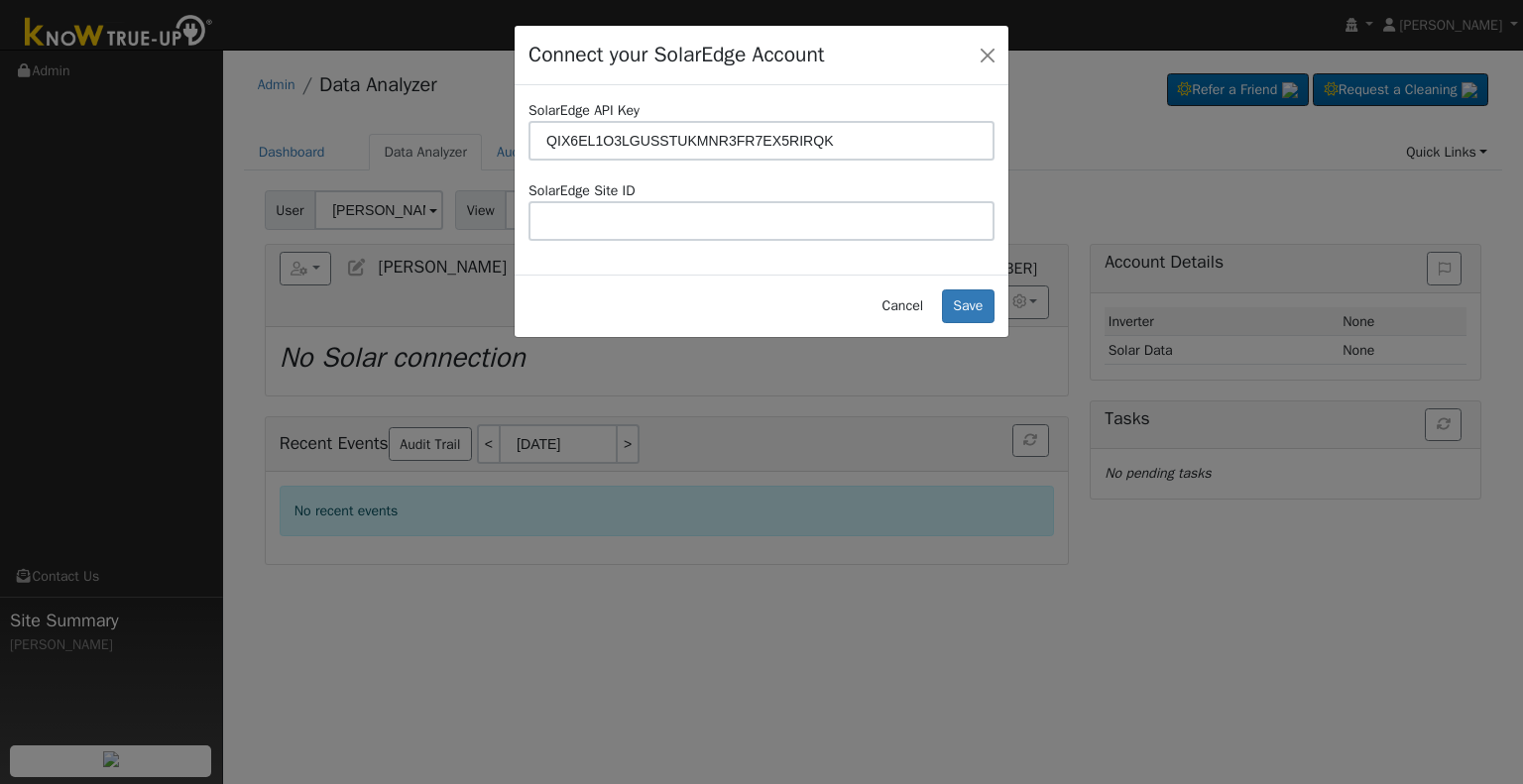 type on "QIX6EL1O3LGUSSTUKMNR3FR7EX5RIRQK" 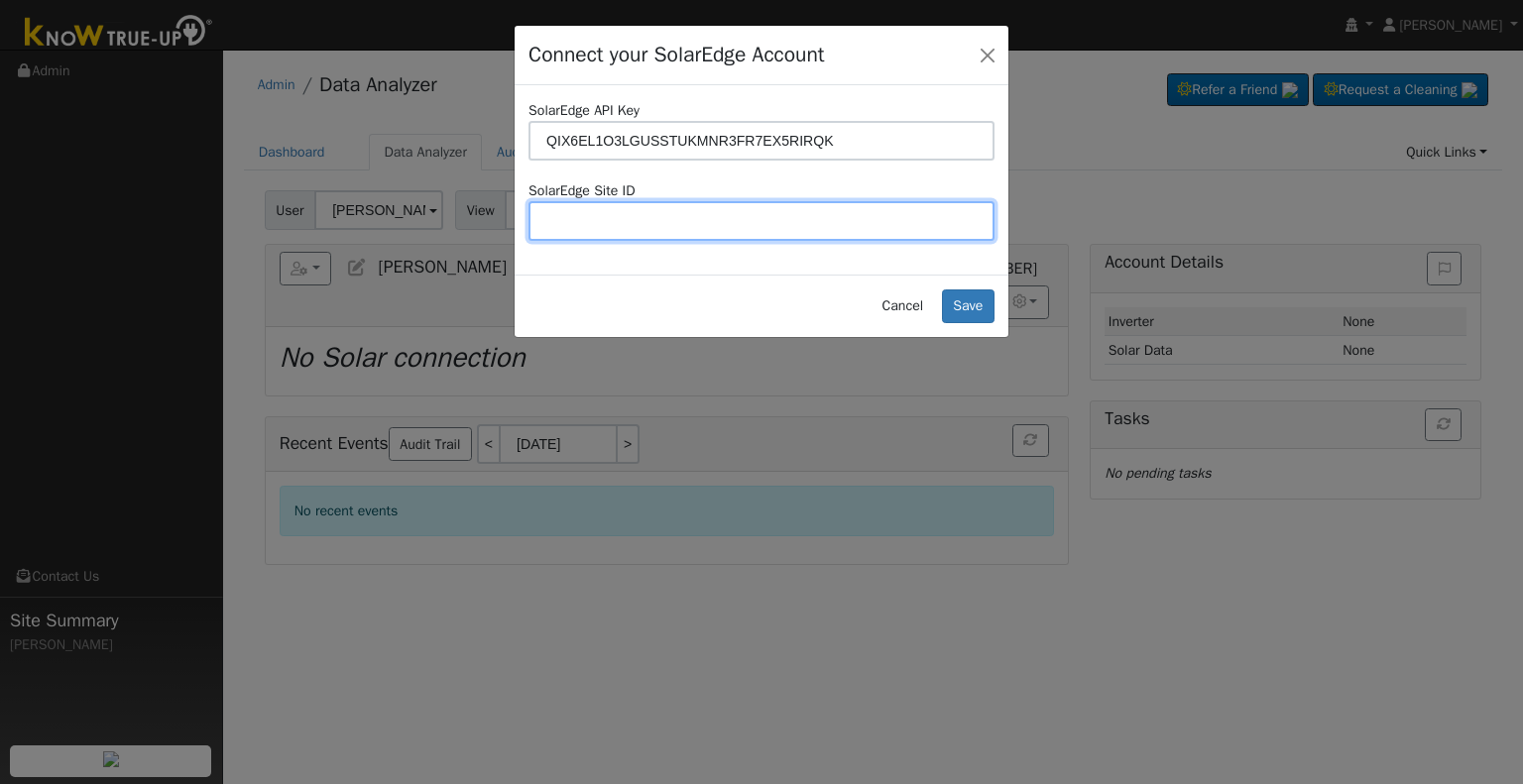 click at bounding box center (762, 221) 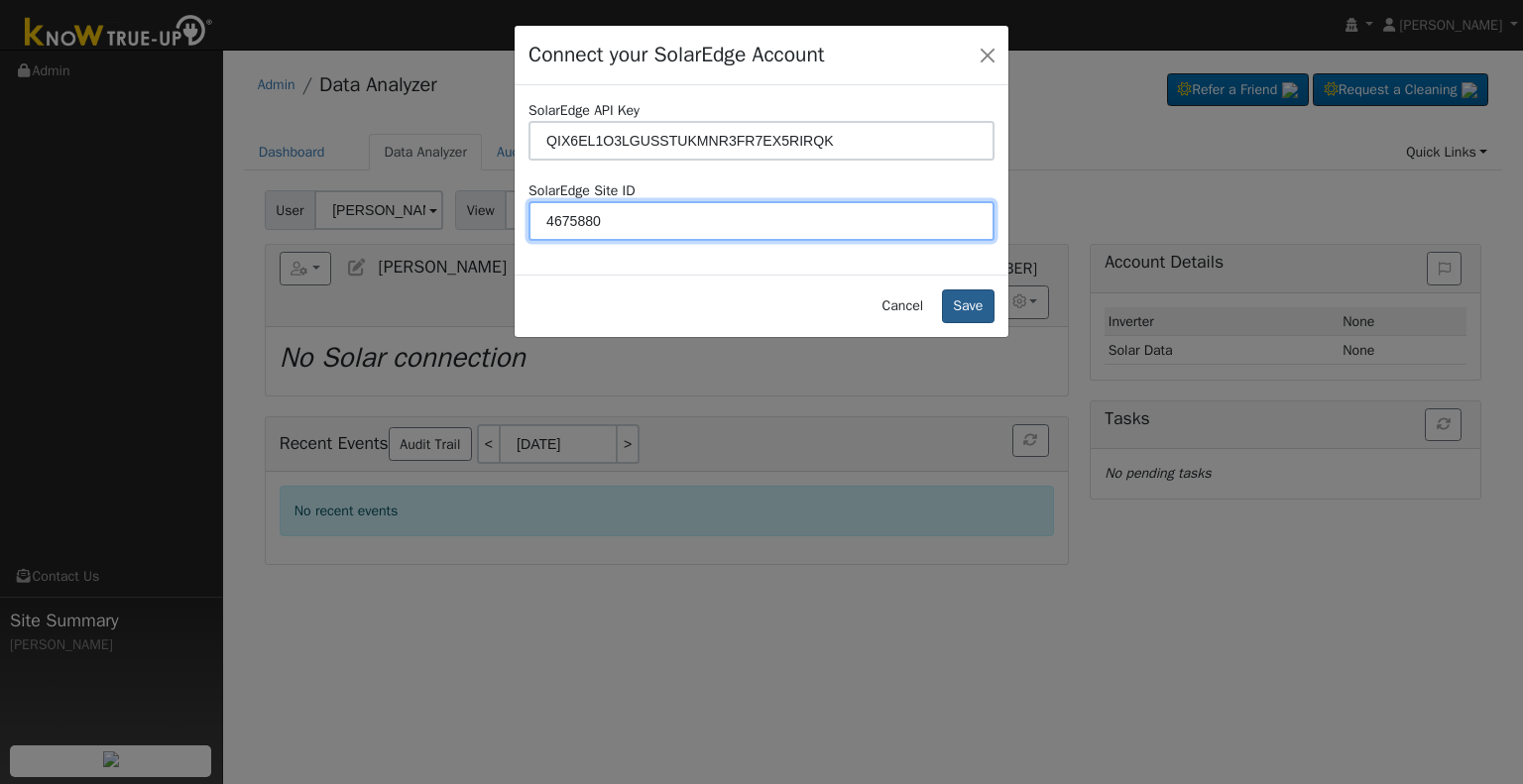 type on "4675880" 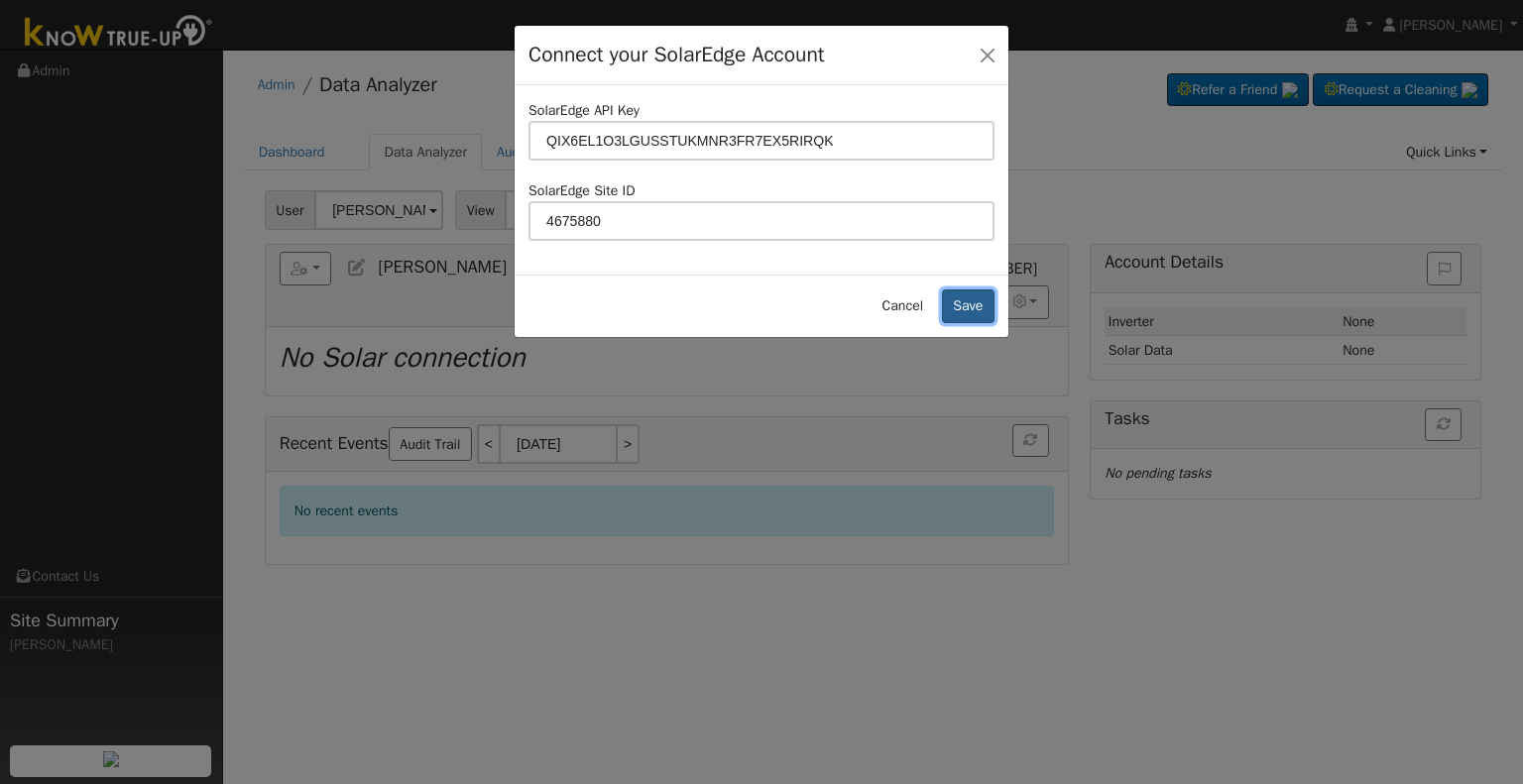 click on "Save" at bounding box center (968, 306) 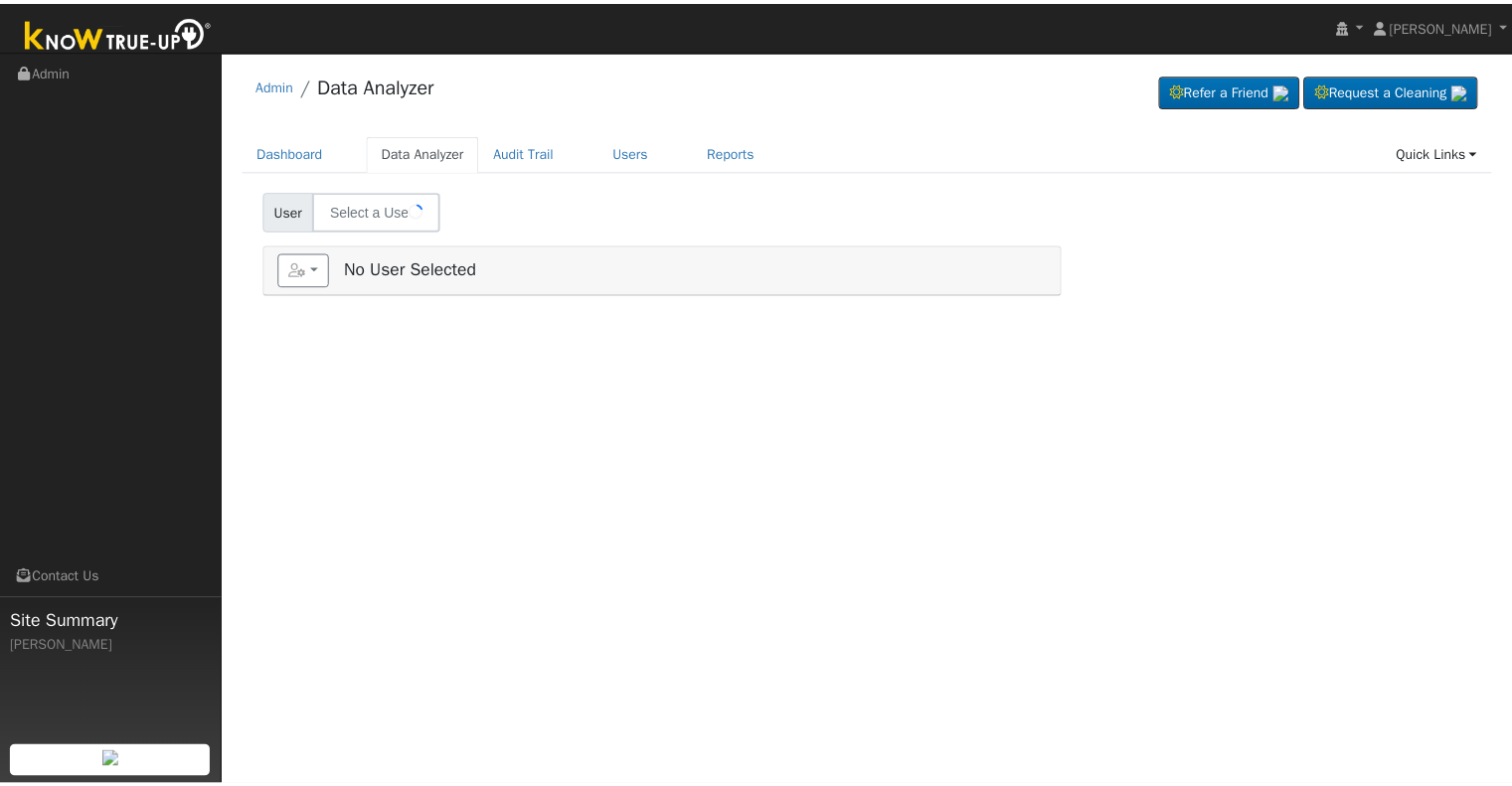 scroll, scrollTop: 0, scrollLeft: 0, axis: both 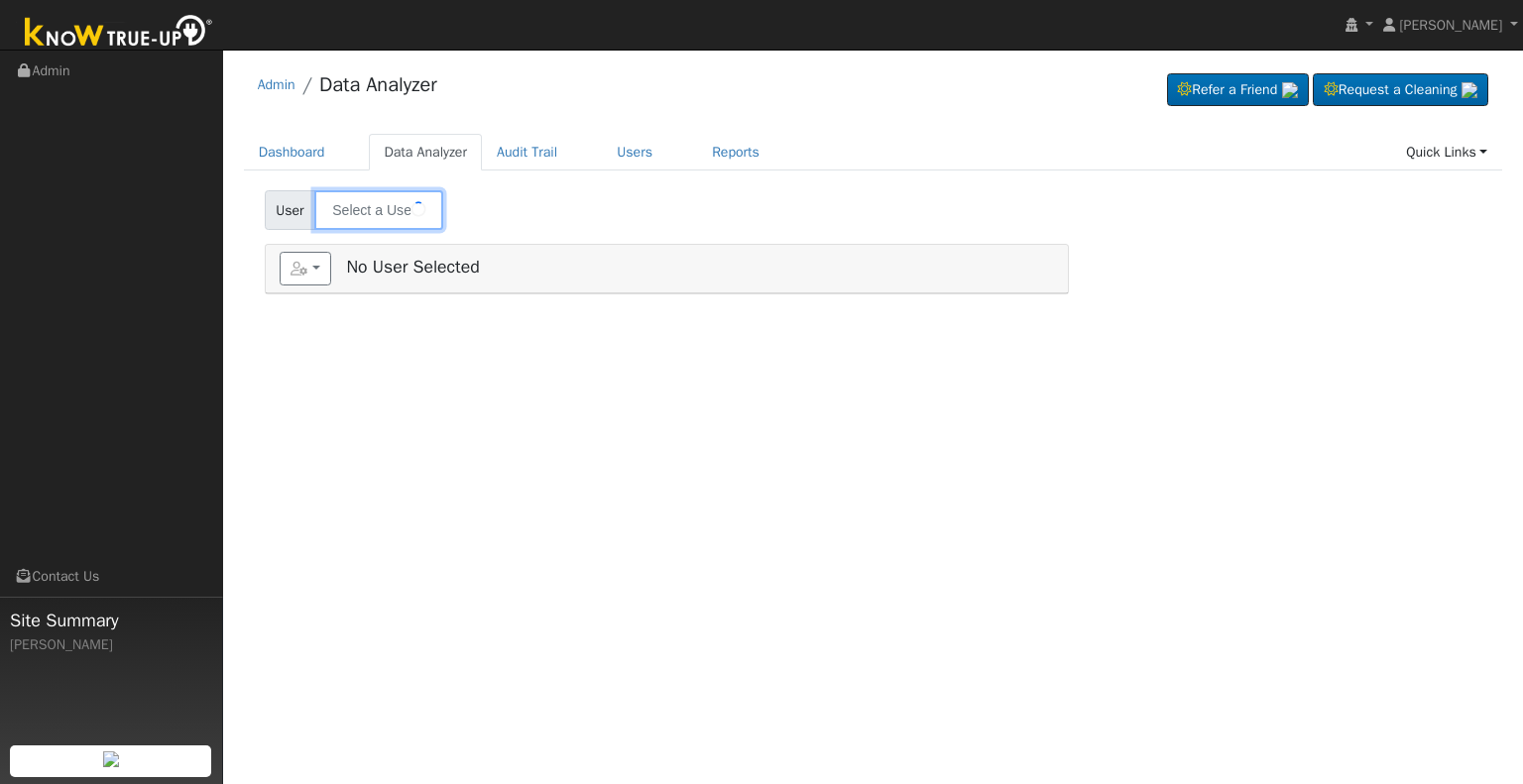 type on "[PERSON_NAME]" 